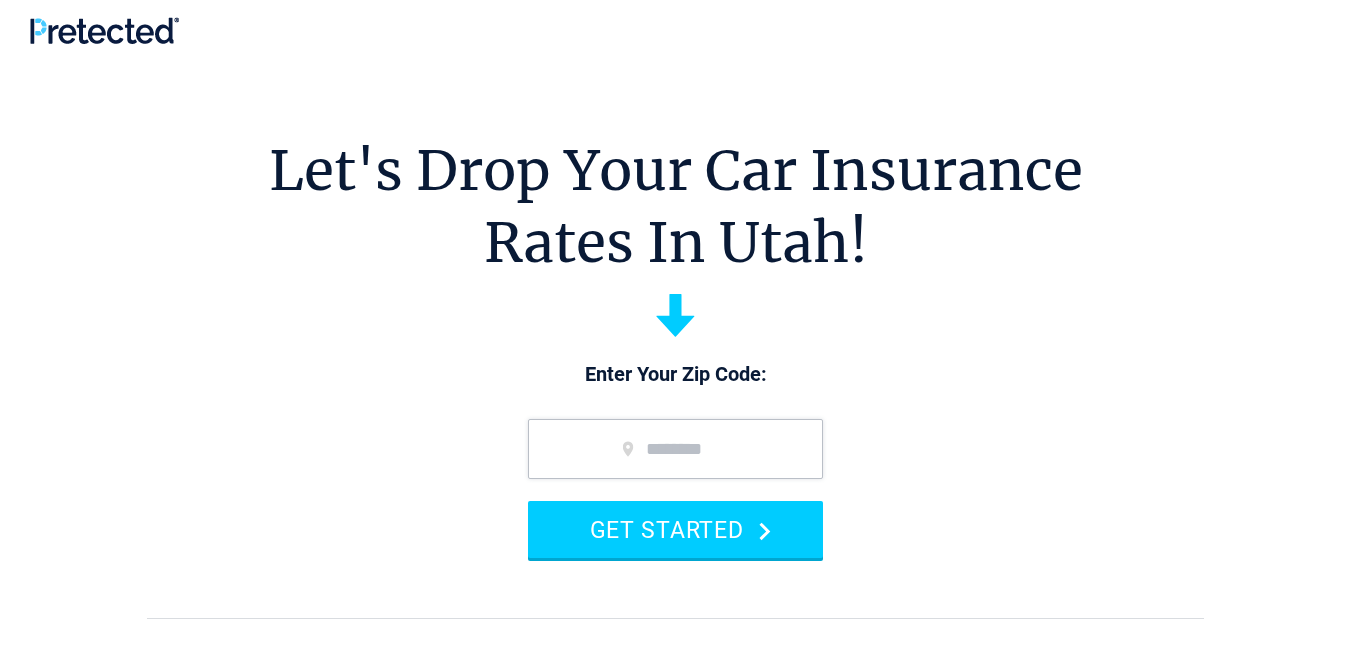 scroll, scrollTop: 0, scrollLeft: 0, axis: both 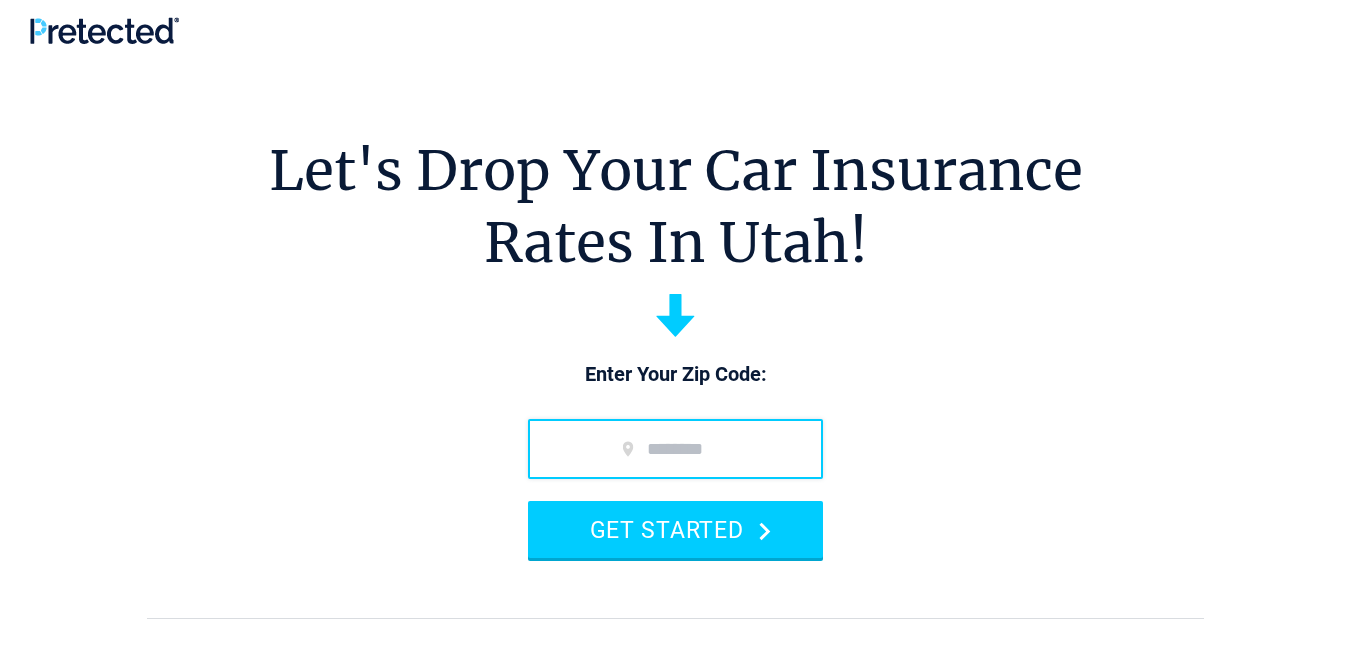 click at bounding box center [675, 449] 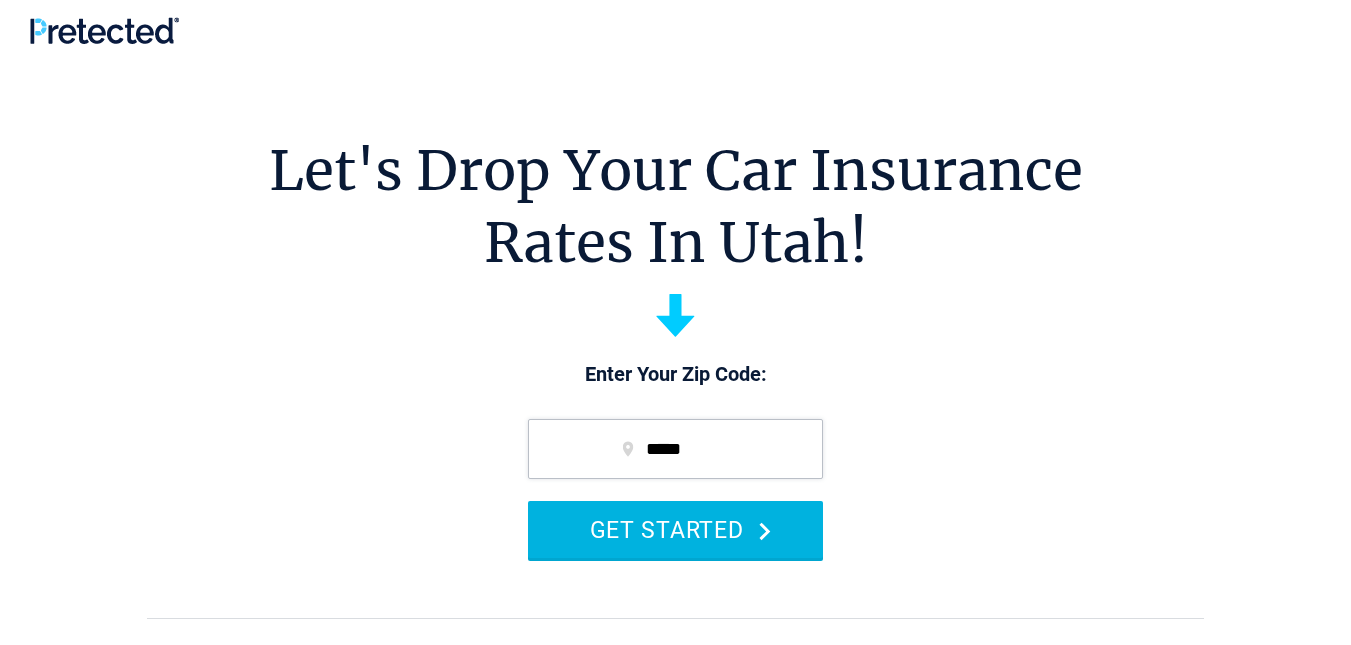 type on "*****" 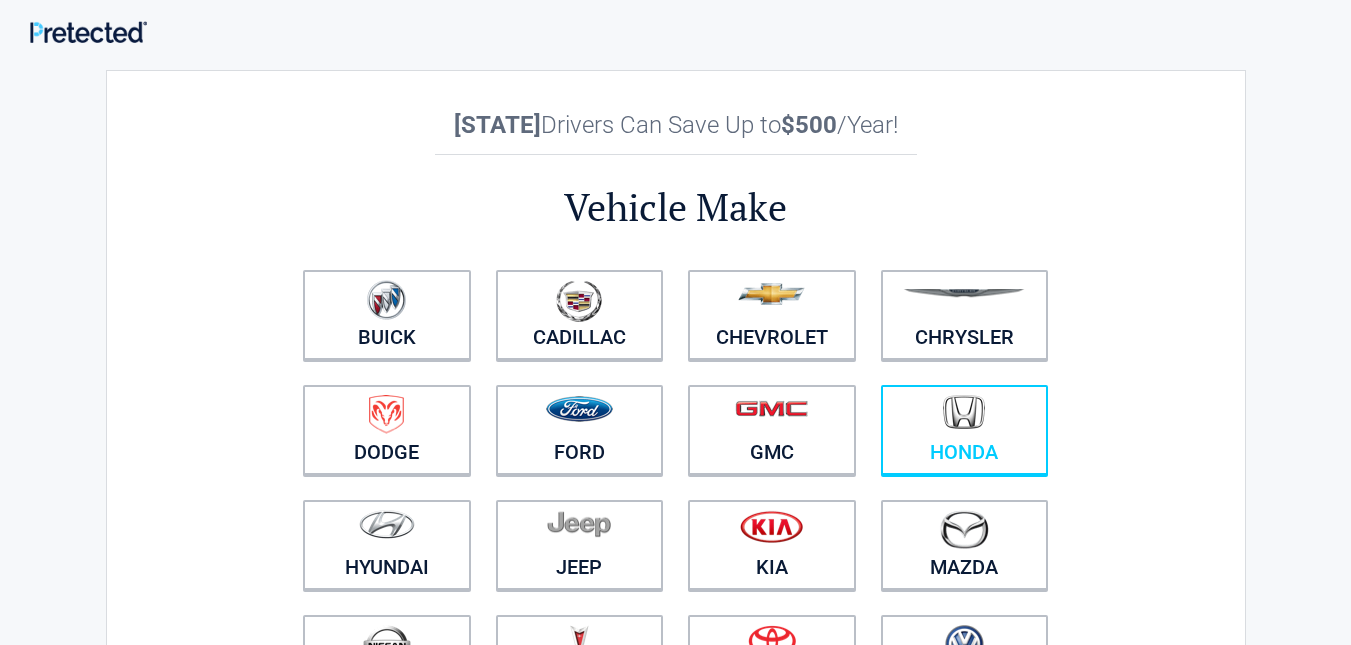 scroll, scrollTop: 0, scrollLeft: 0, axis: both 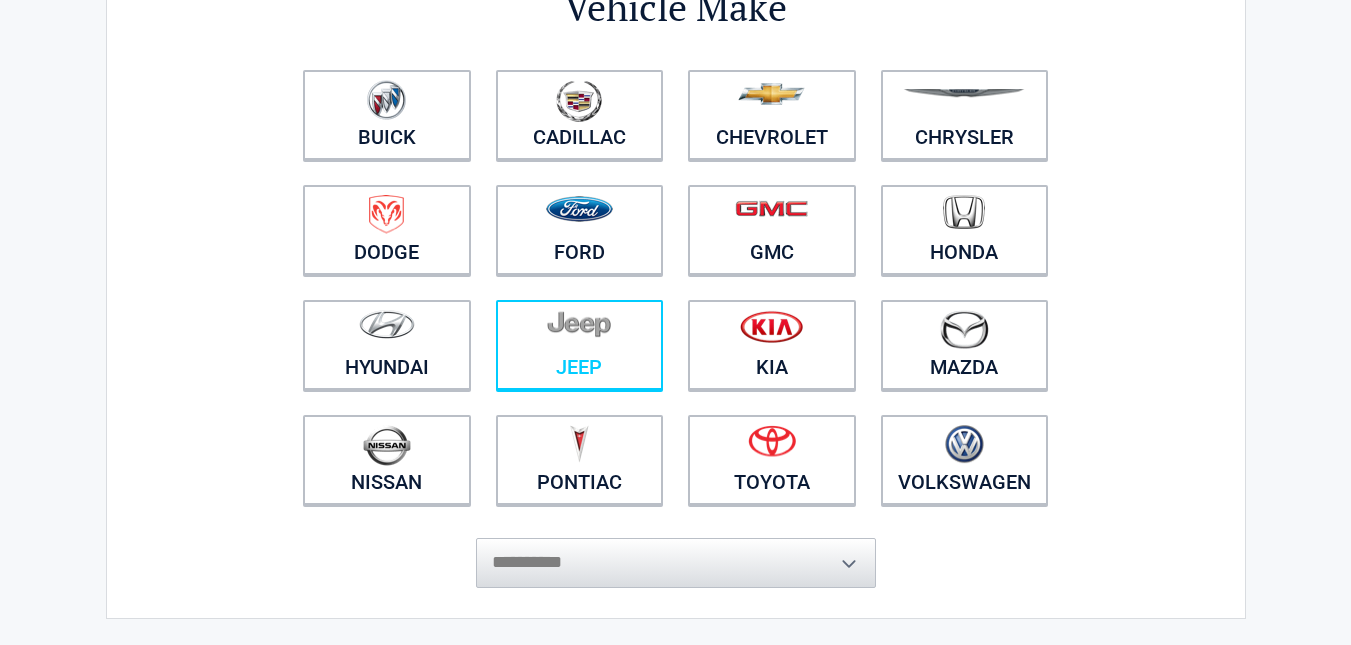 click at bounding box center [580, 332] 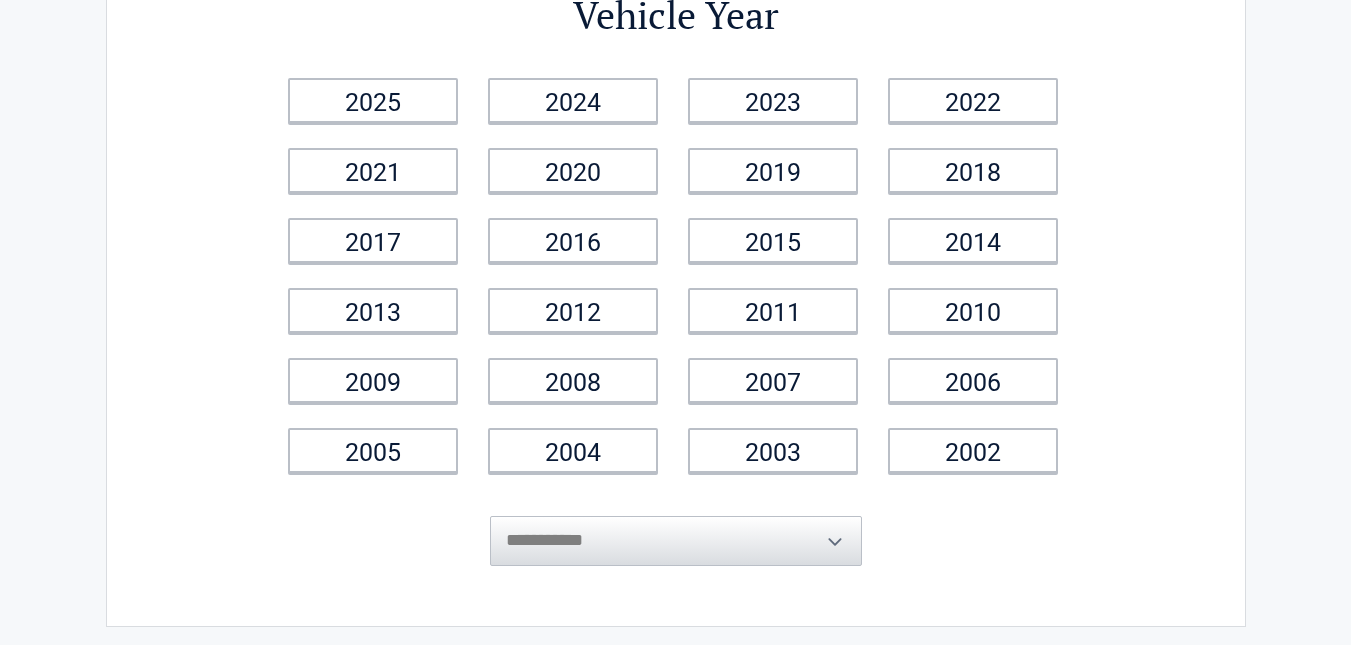 scroll, scrollTop: 200, scrollLeft: 0, axis: vertical 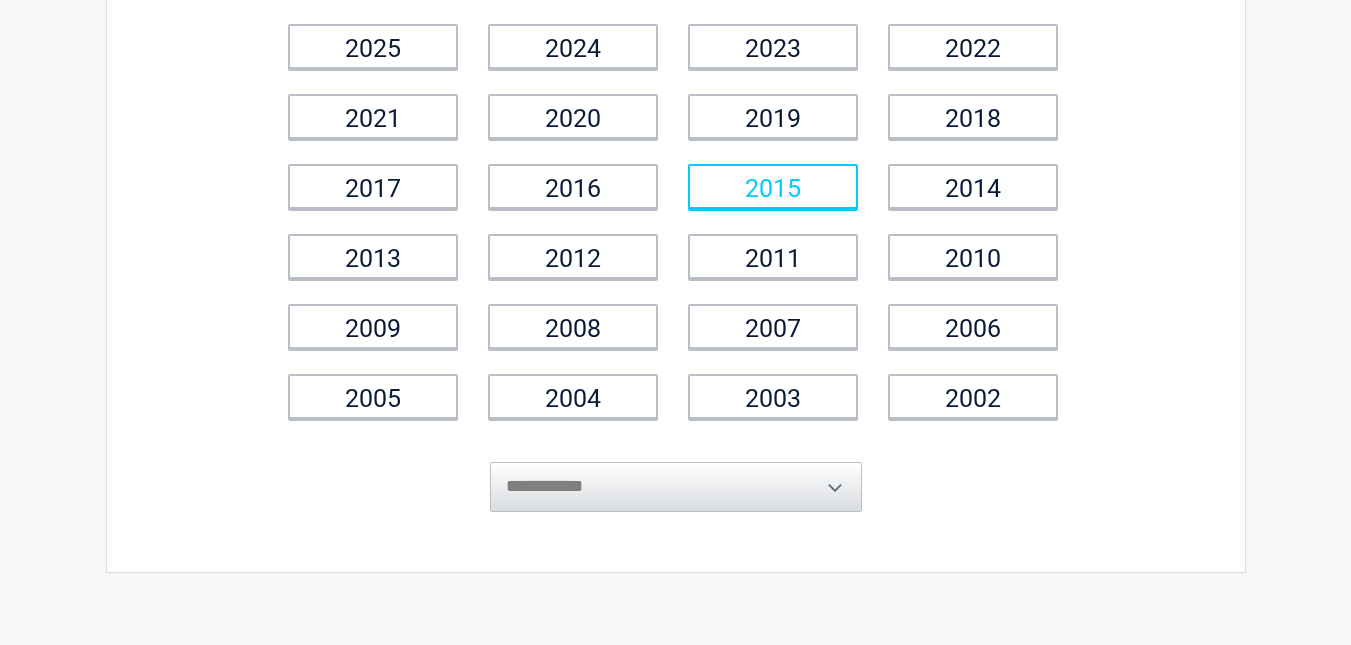 click on "2015" at bounding box center [773, 186] 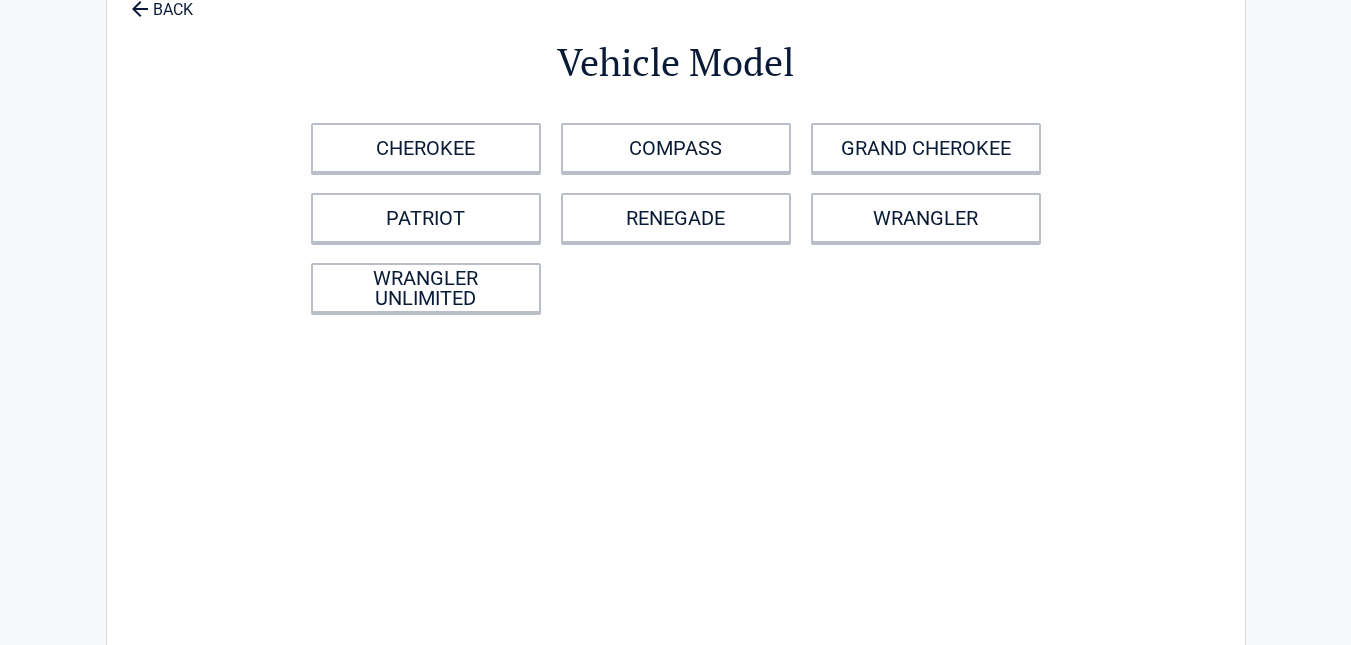 scroll, scrollTop: 0, scrollLeft: 0, axis: both 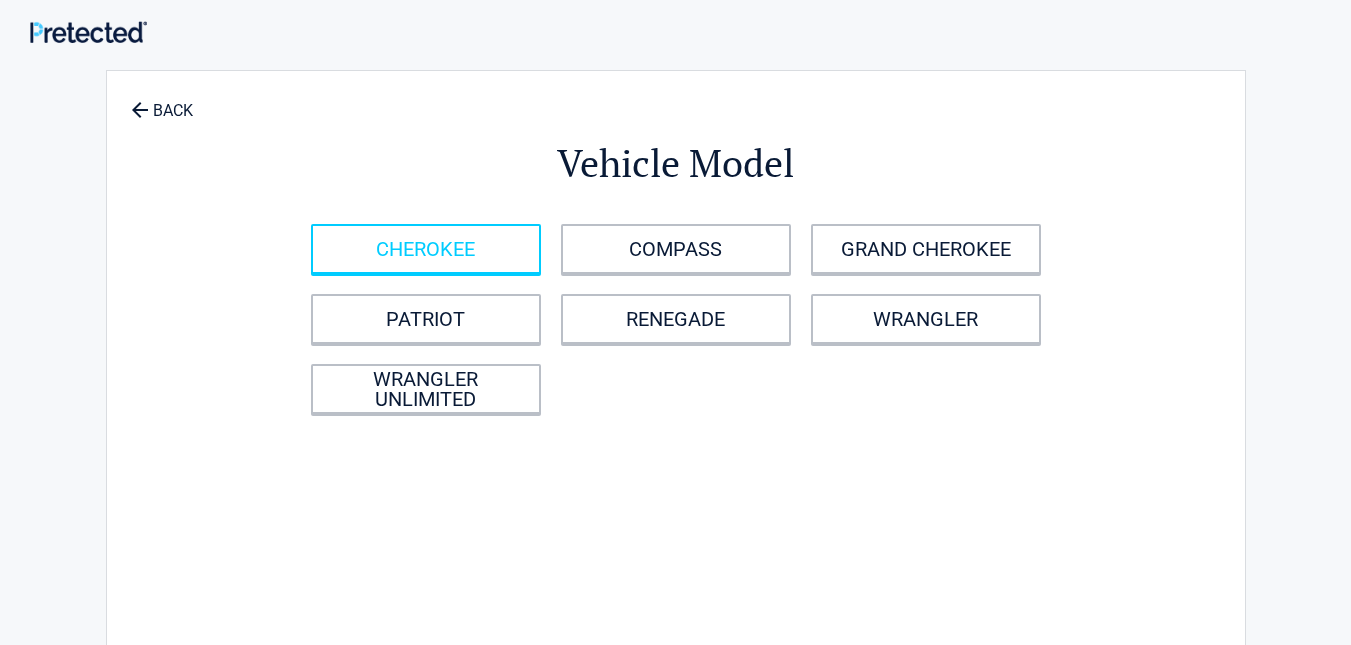 click on "CHEROKEE" at bounding box center [426, 249] 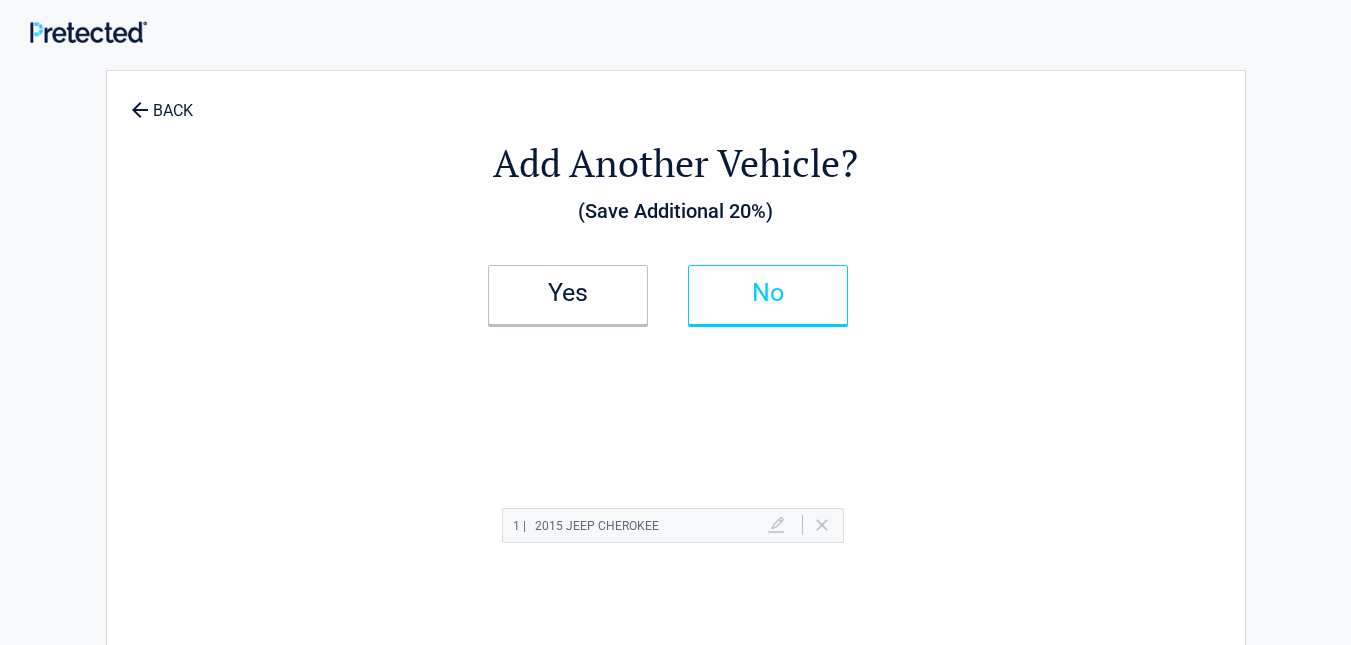 click on "No" at bounding box center [768, 295] 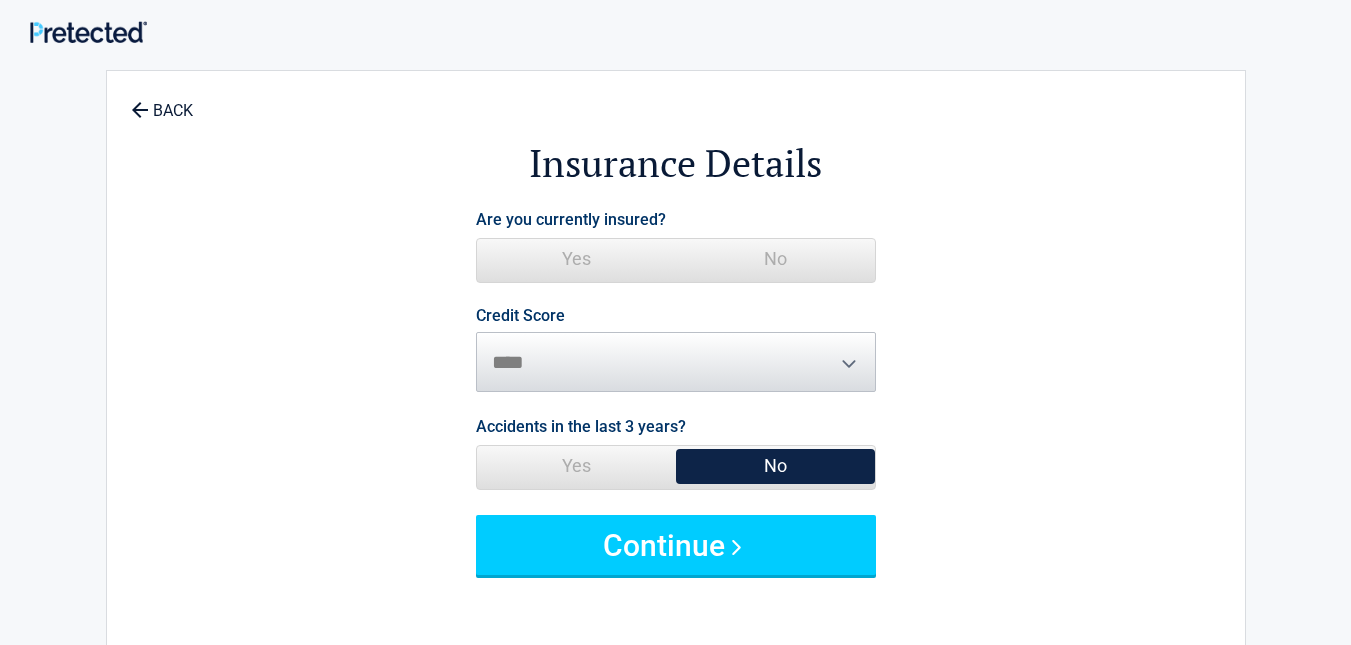 click on "No" at bounding box center (775, 259) 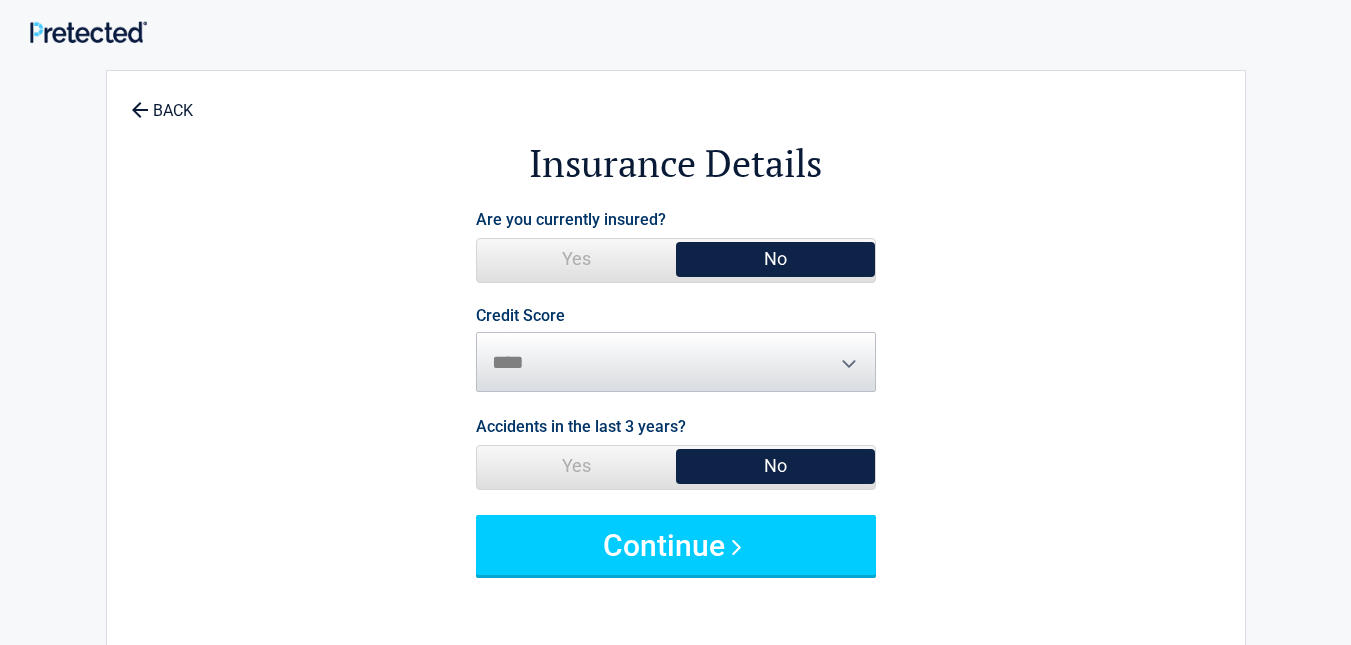 click on "Credit Score
*********
****
*******
****" at bounding box center [676, 350] 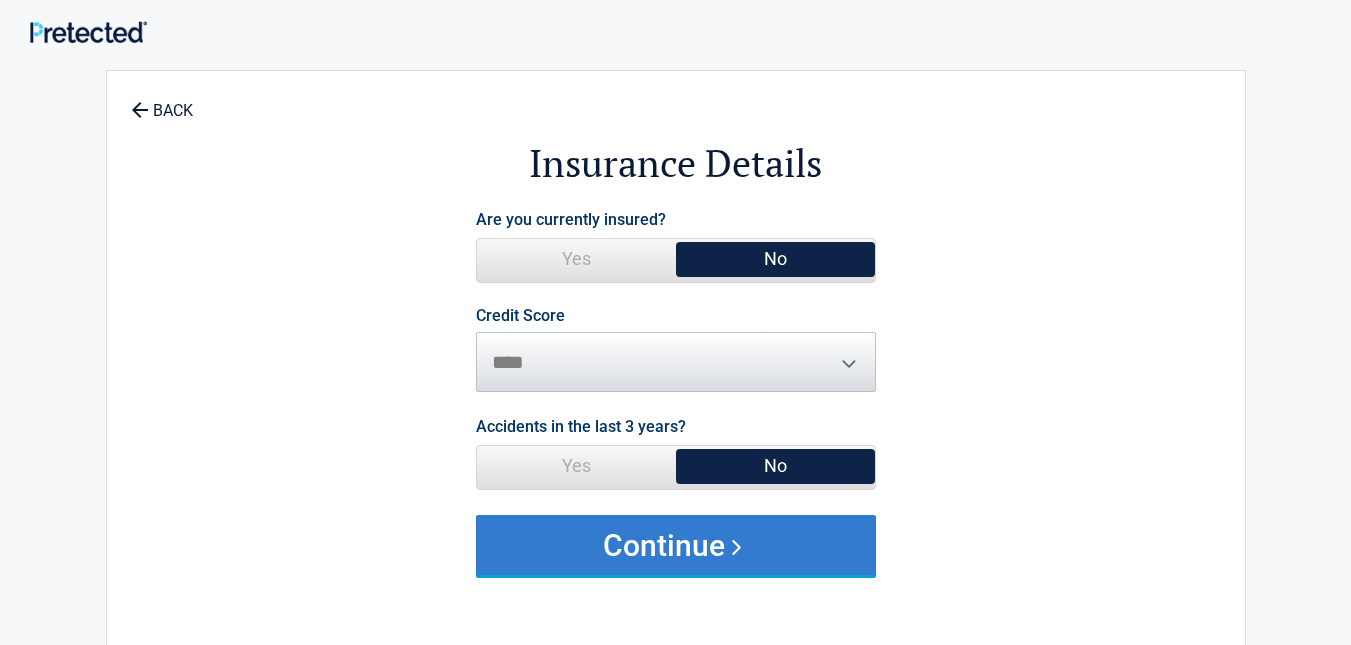 click on "Continue" at bounding box center [676, 545] 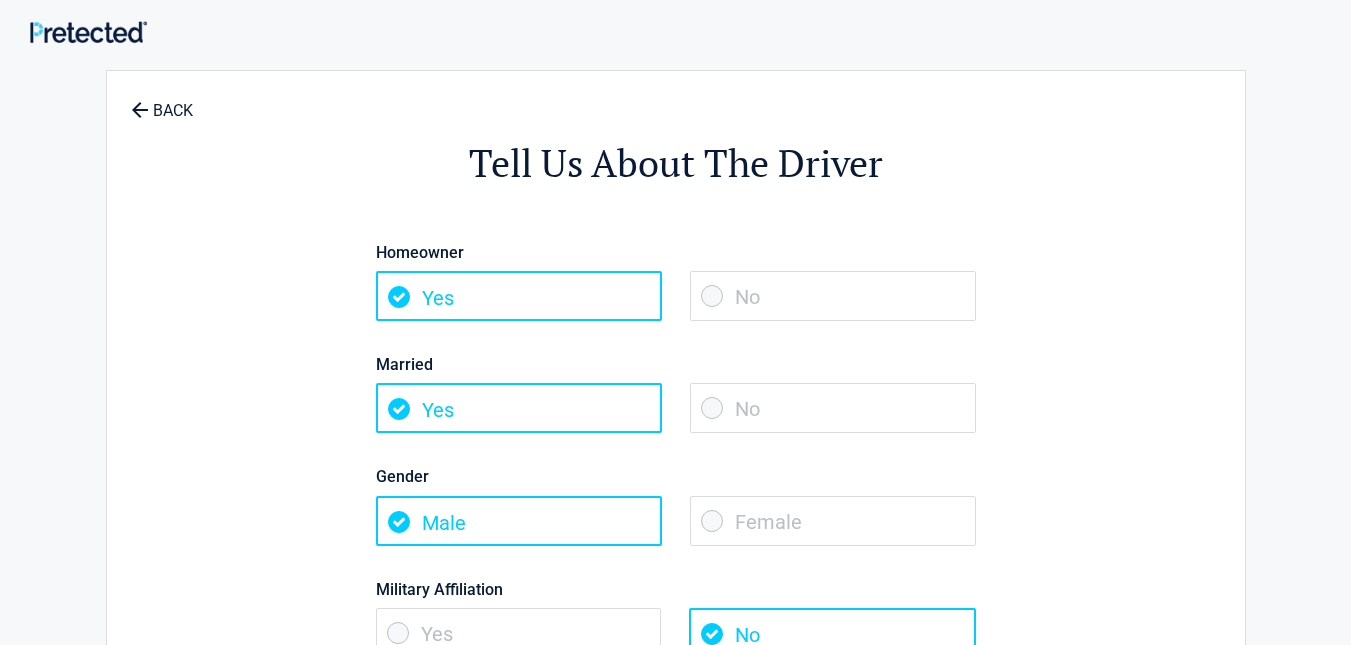 click on "No" at bounding box center [833, 296] 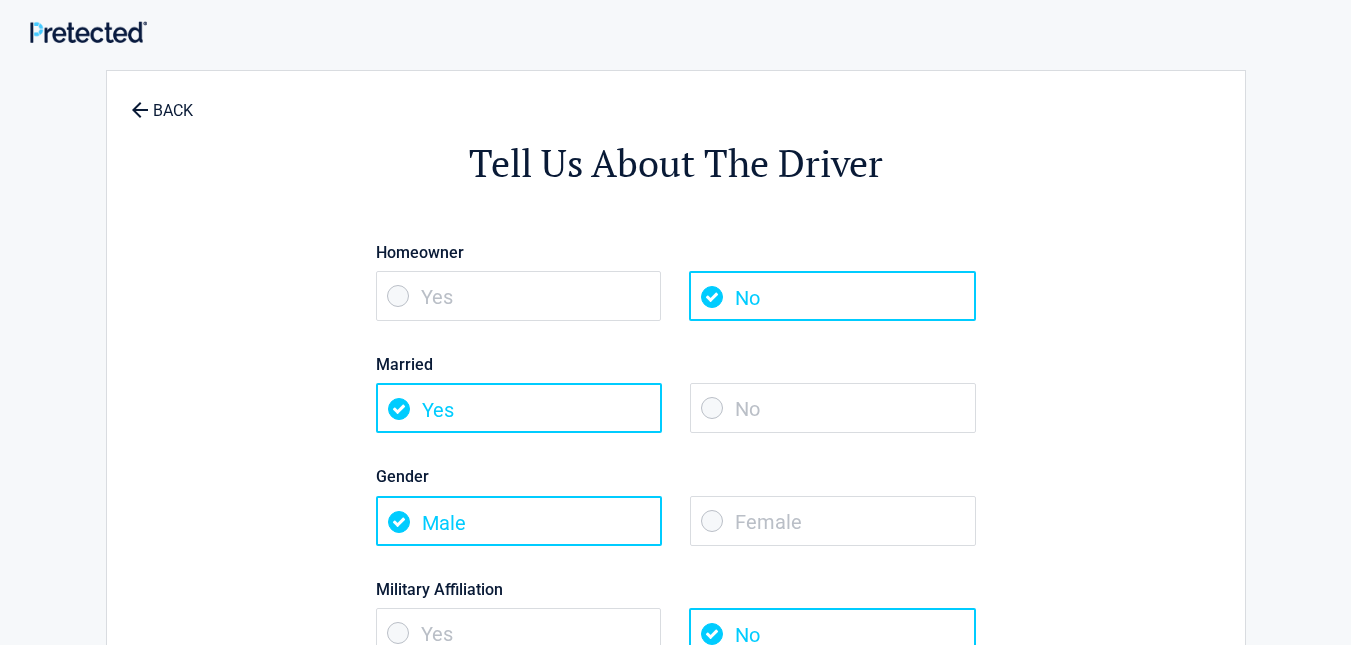 click on "No" at bounding box center (833, 408) 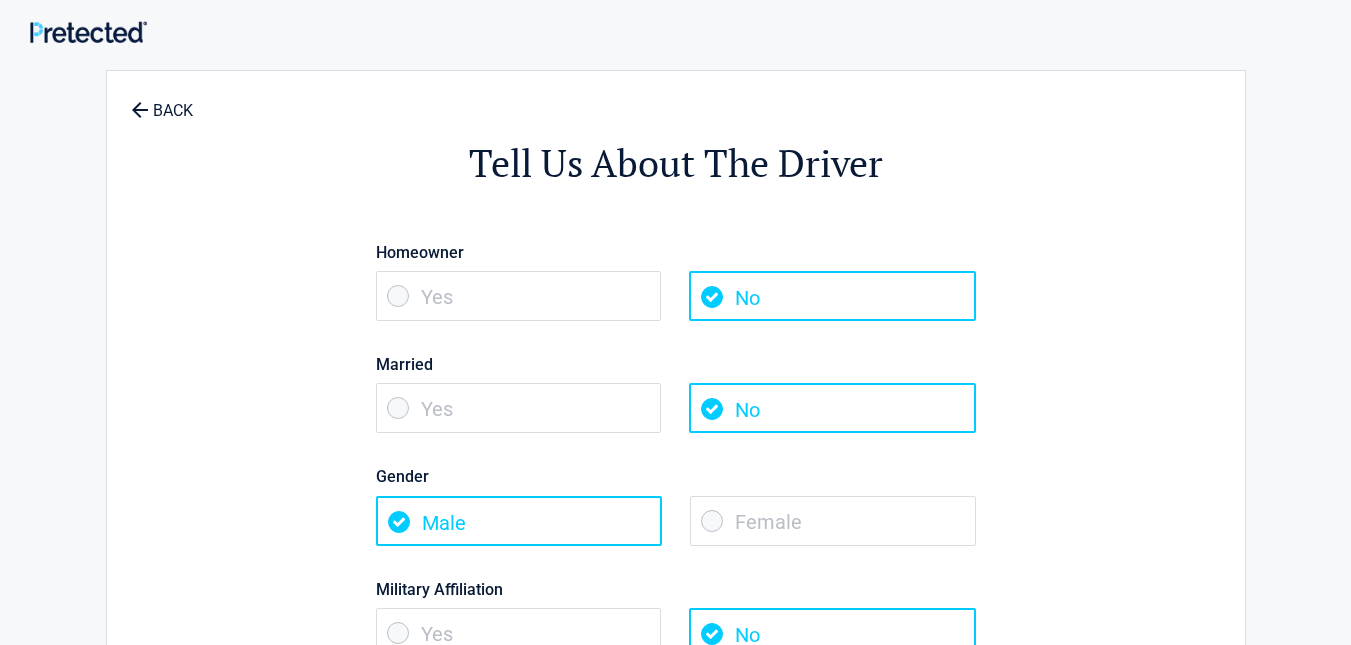 click on "Female" at bounding box center [833, 521] 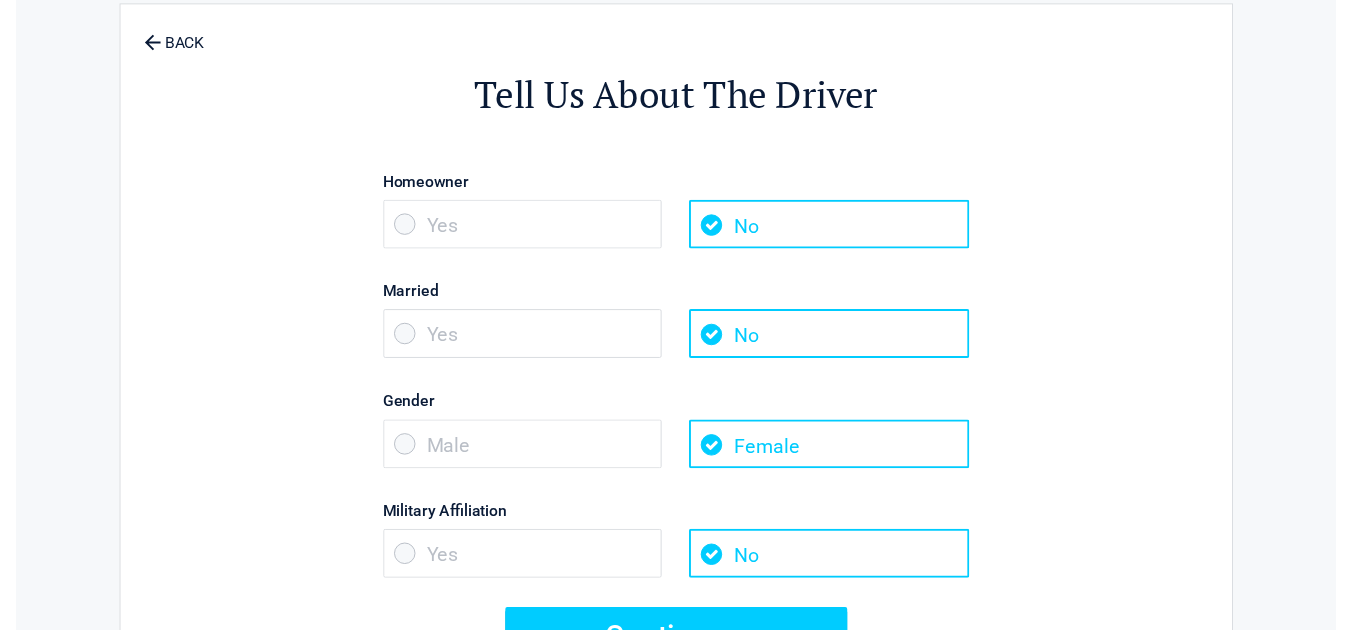 scroll, scrollTop: 200, scrollLeft: 0, axis: vertical 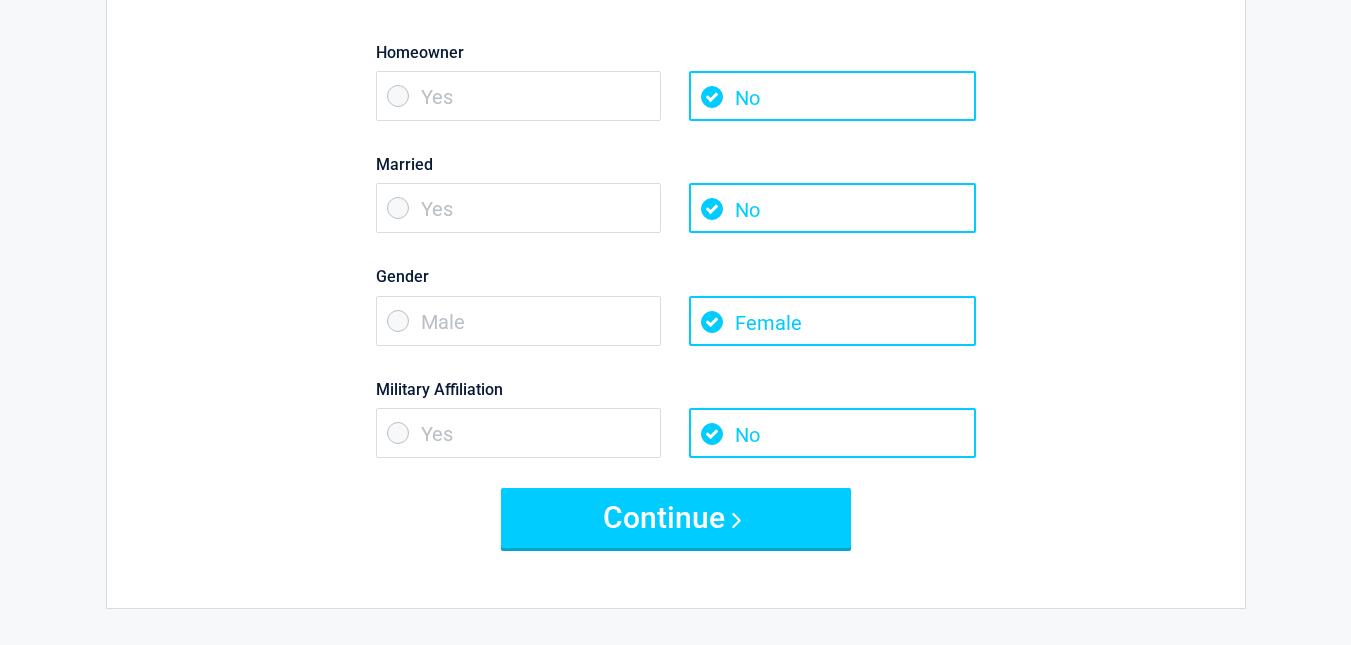 click on "No" at bounding box center [832, 433] 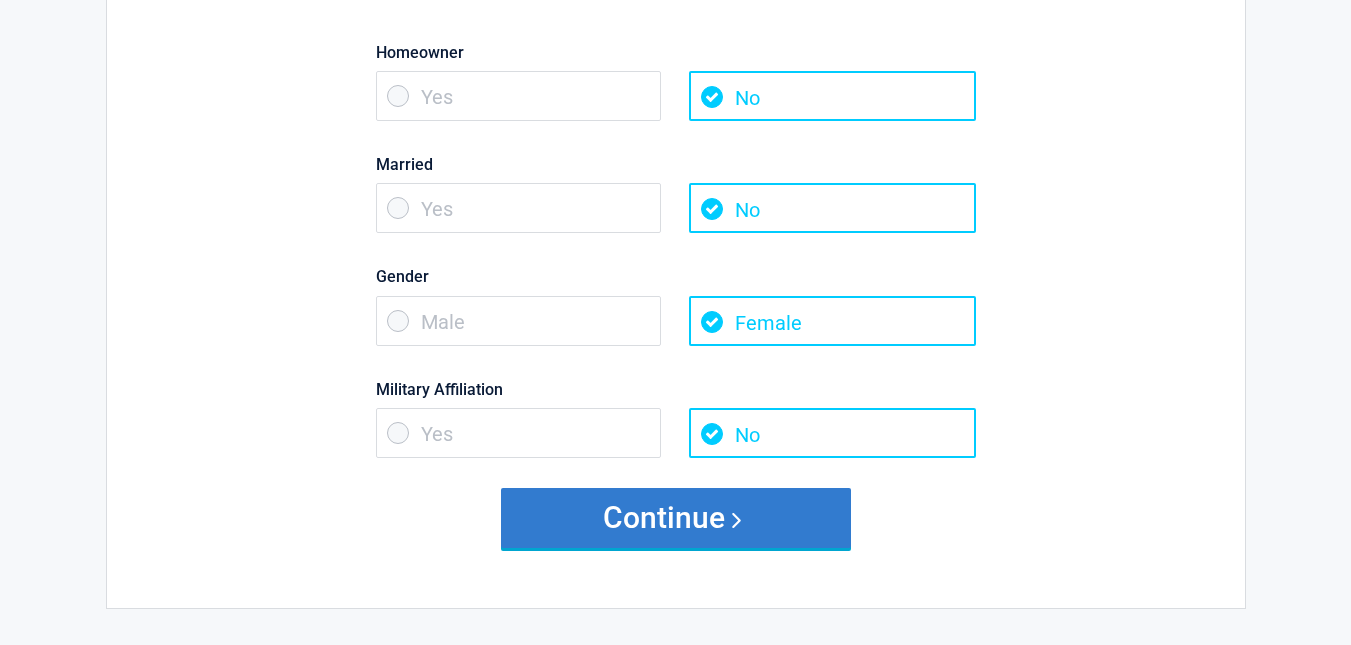 click on "Continue" at bounding box center (676, 518) 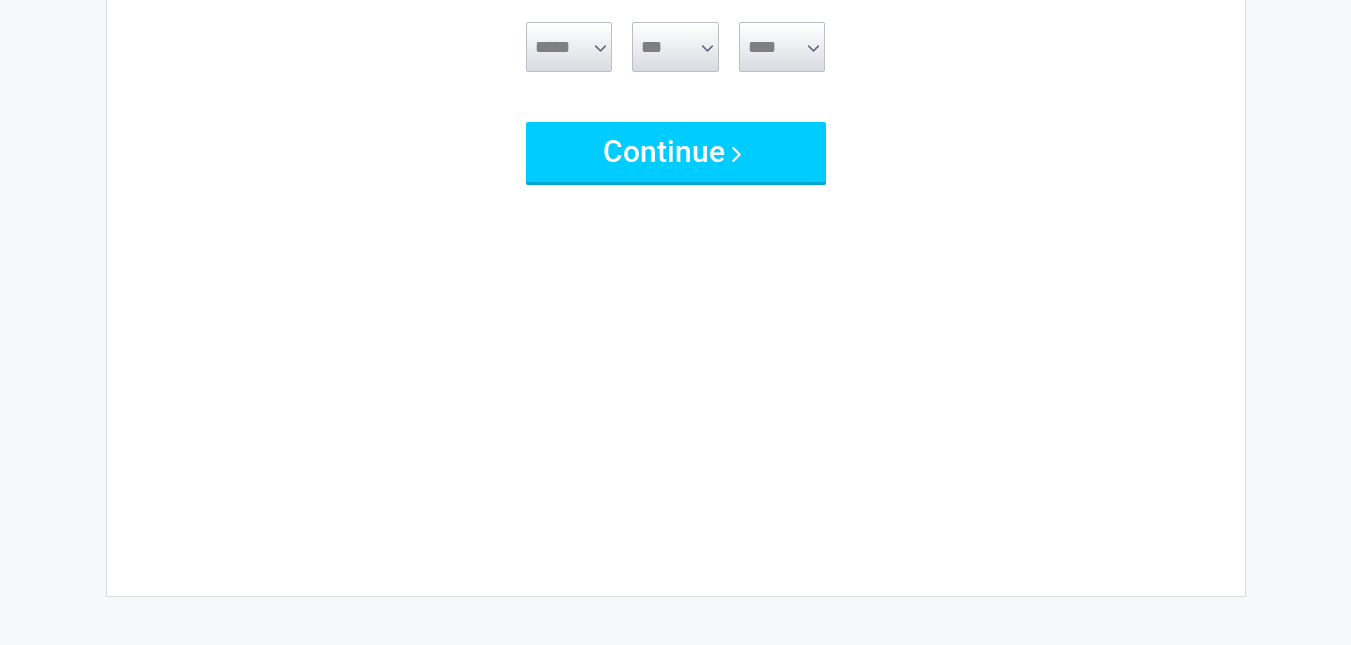 scroll, scrollTop: 0, scrollLeft: 0, axis: both 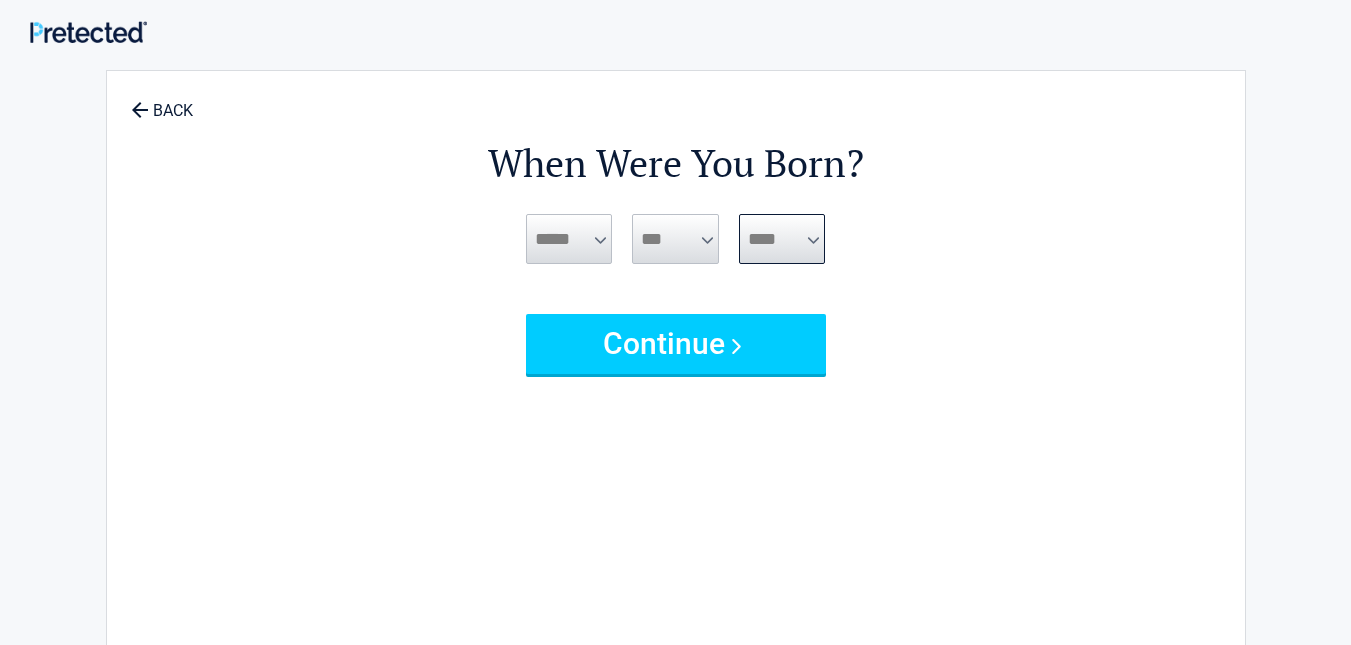 click on "****
****
****
****
****
****
****
****
****
****
****
****
****
****
****
****
****
****
****
****
****
****
****
****
****
****
****
****
****
****
****
****
****
****
****
****
****
****
****
****
****
****
****
****
****
****
****
****
****
****
****
****
****
****
****
****
****
****
****
****
****
****
****
****" at bounding box center [782, 239] 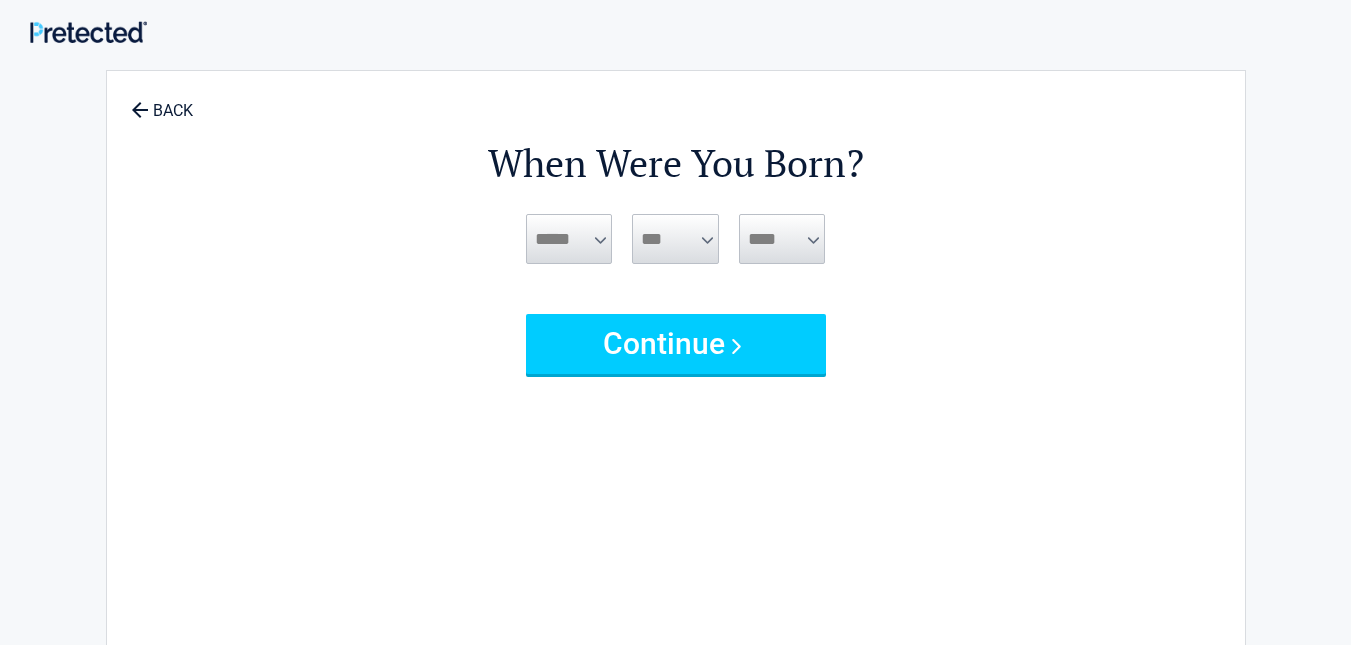 click on "***
*
*
*
*
*
*
*
*
*
**
**
**
**
**
**
**
**
**
**
**
**
**
**
**
**
**
**
**
**
**
**" at bounding box center [675, 239] 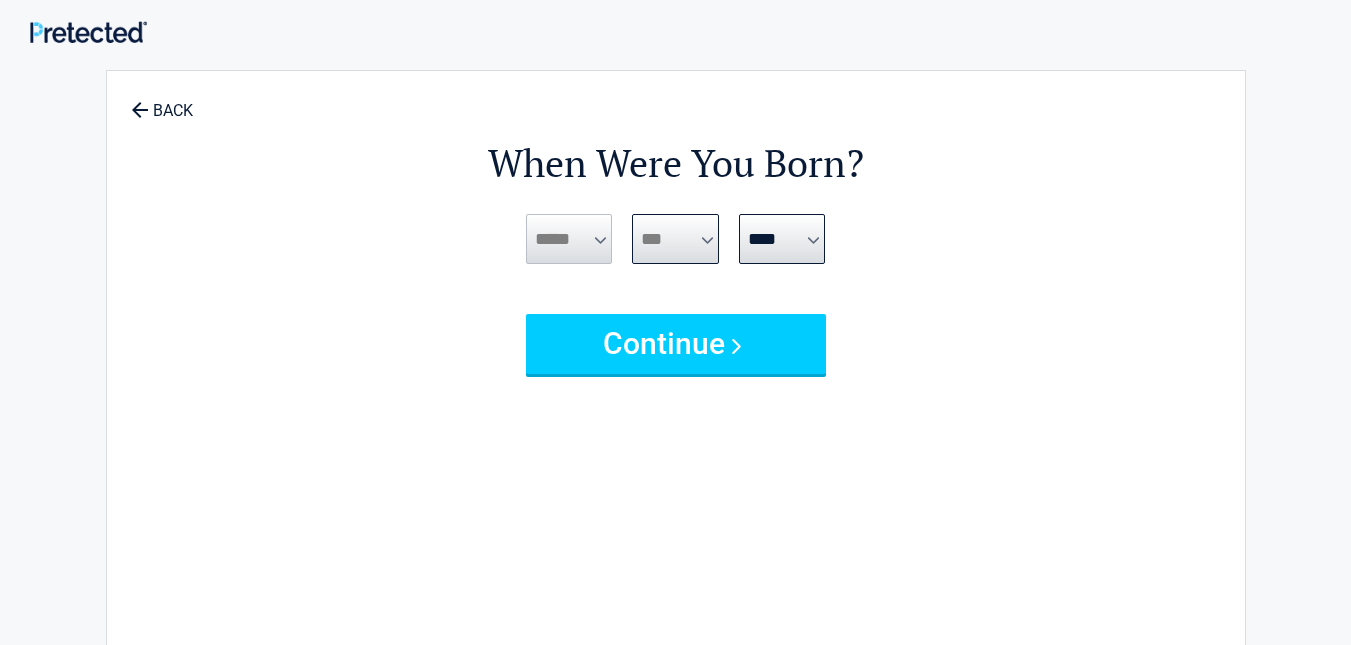 click on "***
*
*
*
*
*
*
*
*
*
**
**
**
**
**
**
**
**
**
**
**
**
**
**
**
**
**
**
**
**
**
**" at bounding box center [675, 239] 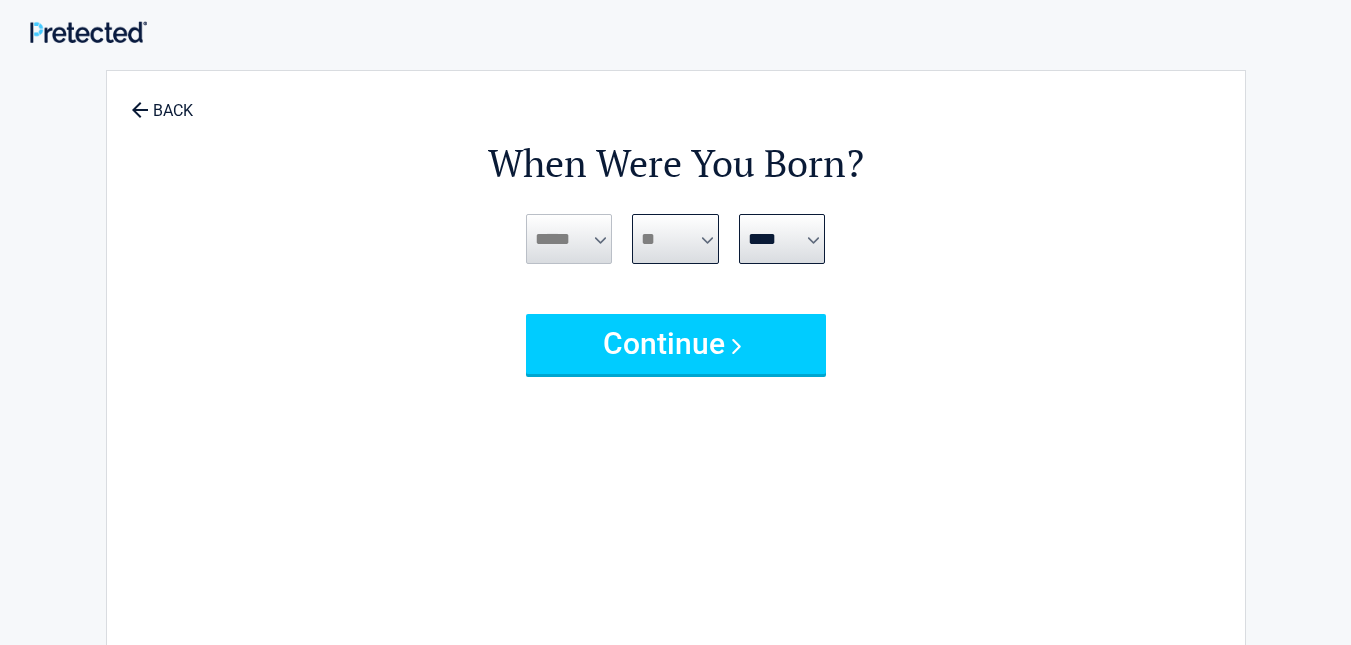 click on "***
*
*
*
*
*
*
*
*
*
**
**
**
**
**
**
**
**
**
**
**
**
**
**
**
**
**
**
**
**
**
**" at bounding box center (675, 239) 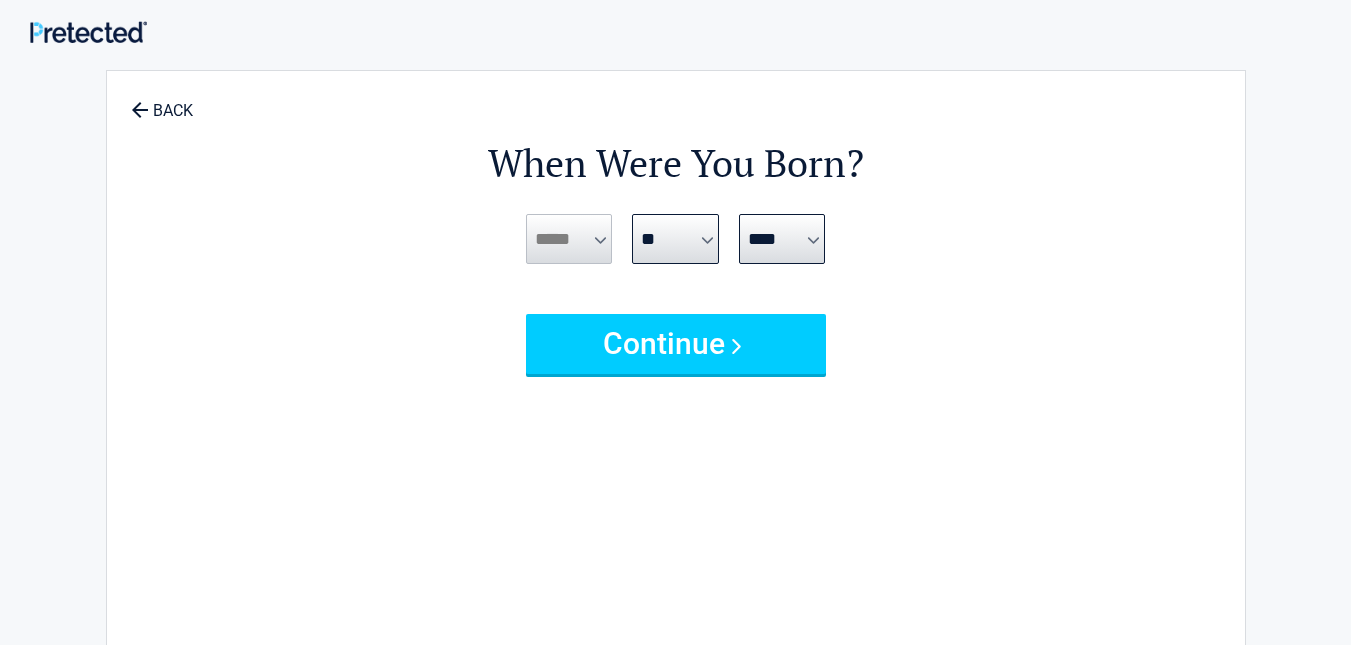 click on "*****
***
***
***
***
***
***
***
***
***
***
***
***" at bounding box center [569, 239] 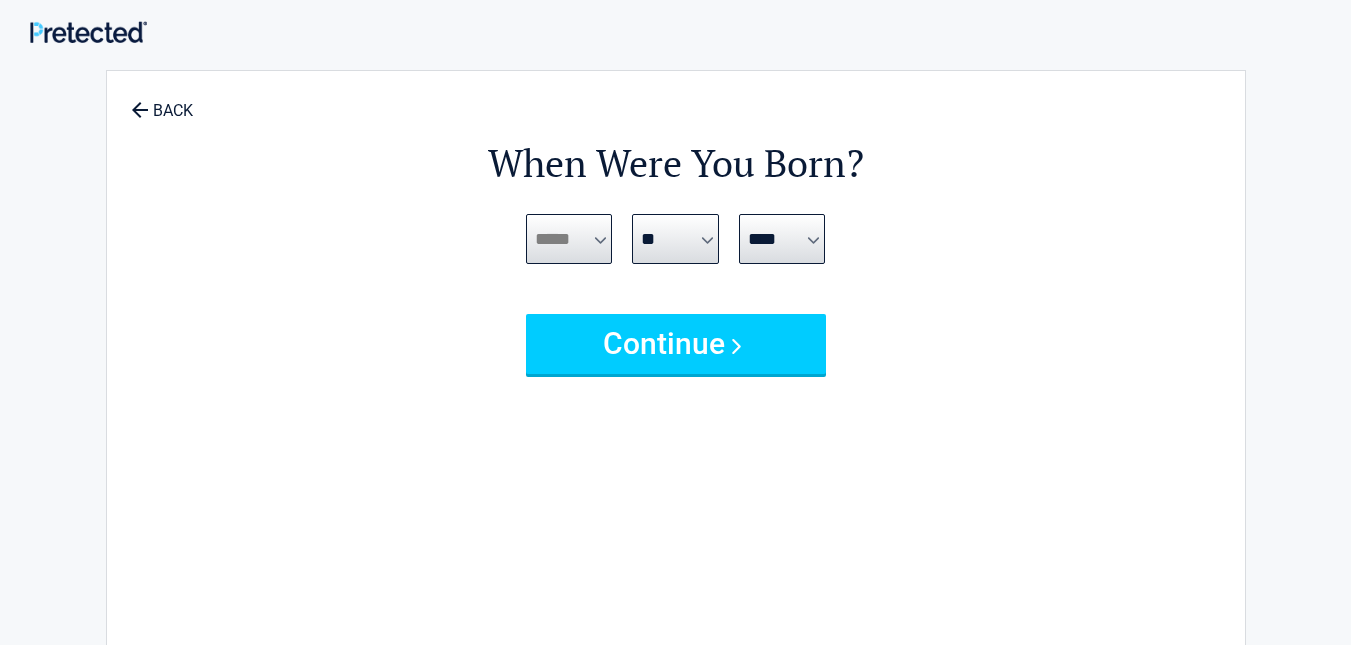 click on "*****
***
***
***
***
***
***
***
***
***
***
***
***" at bounding box center (569, 239) 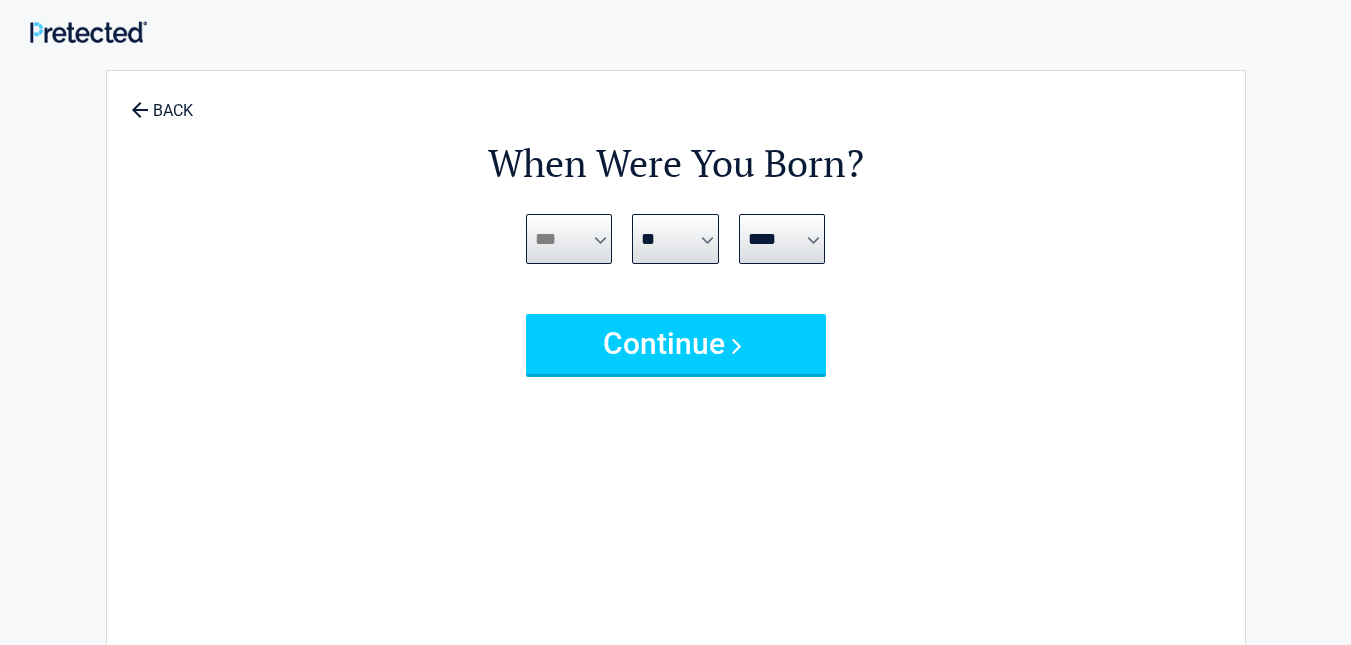 click on "*****
***
***
***
***
***
***
***
***
***
***
***
***" at bounding box center [569, 239] 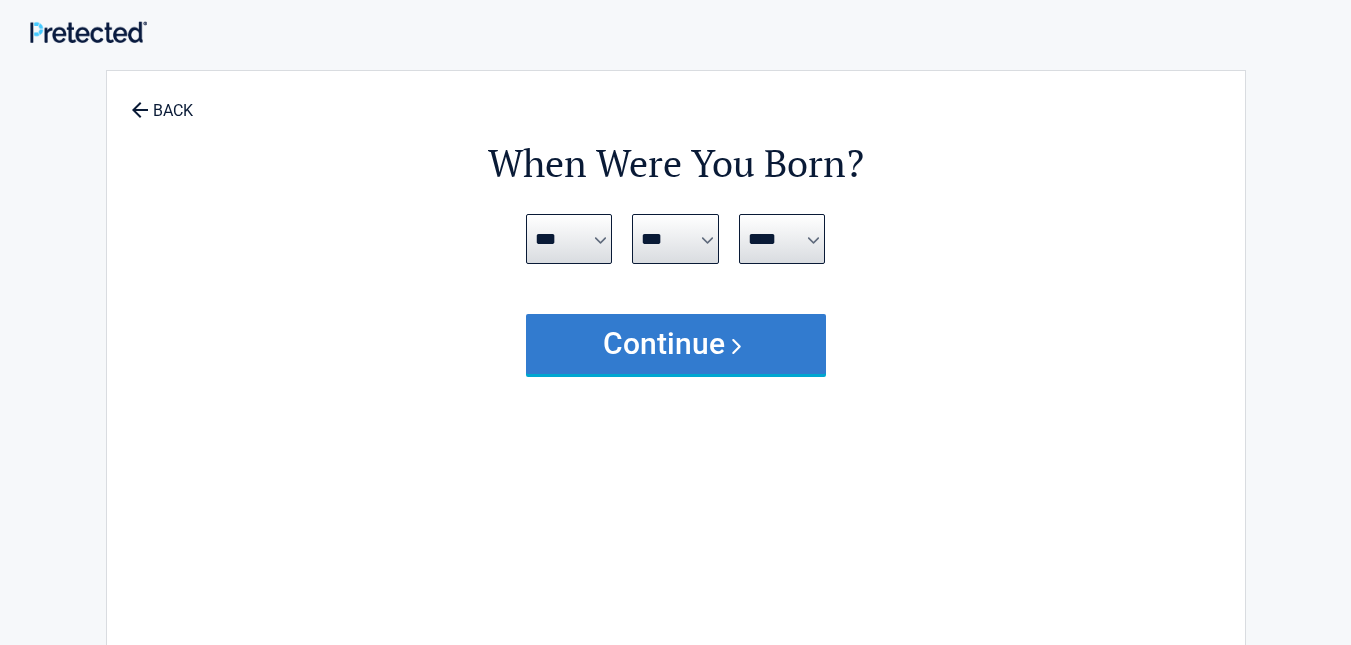 click on "Continue" at bounding box center [676, 344] 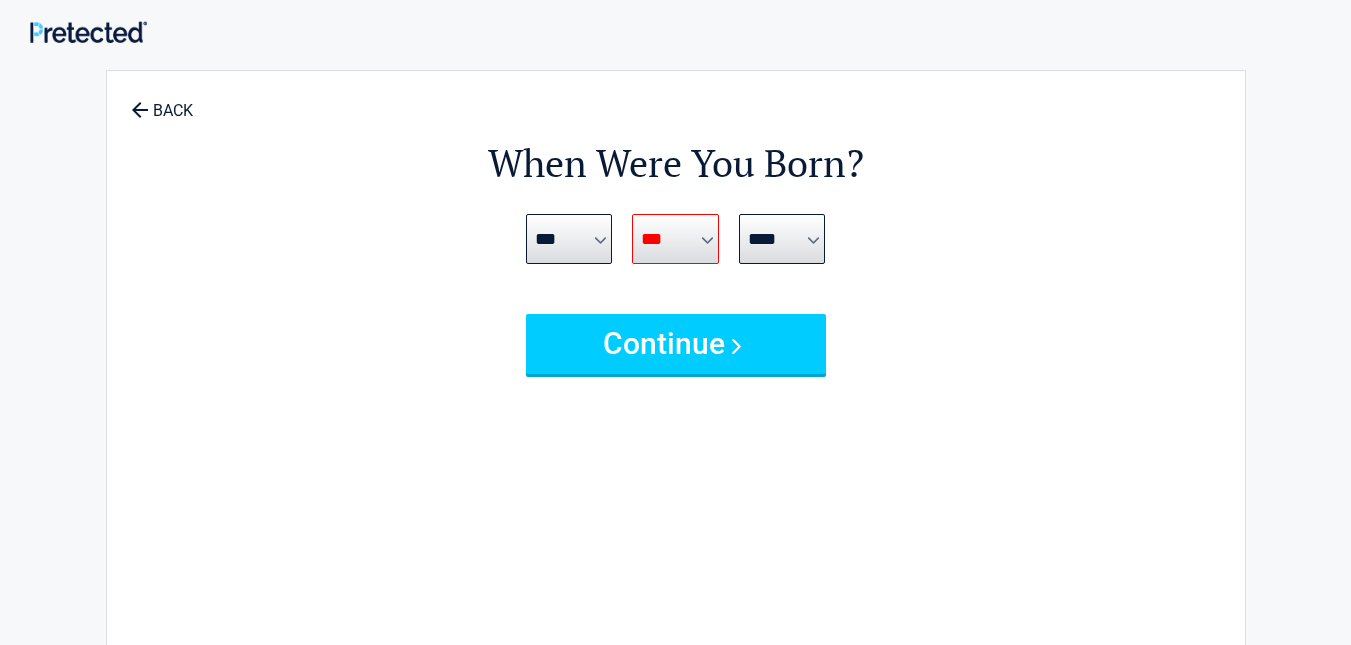 click on "*** * * * * * * * * * ** ** ** ** ** ** ** ** ** ** ** ** ** ** ** ** ** ** ** ** ** **" at bounding box center (675, 239) 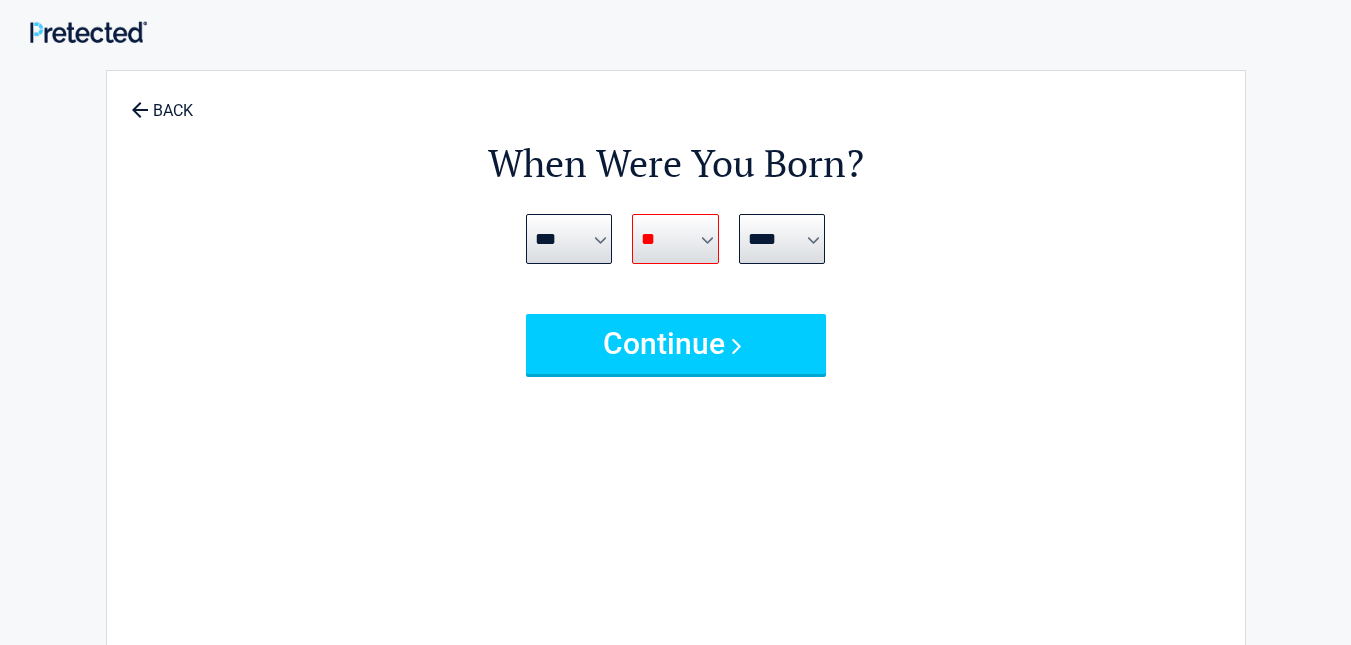 click on "*** * * * * * * * * * ** ** ** ** ** ** ** ** ** ** ** ** ** ** ** ** ** ** ** ** ** **" at bounding box center [675, 239] 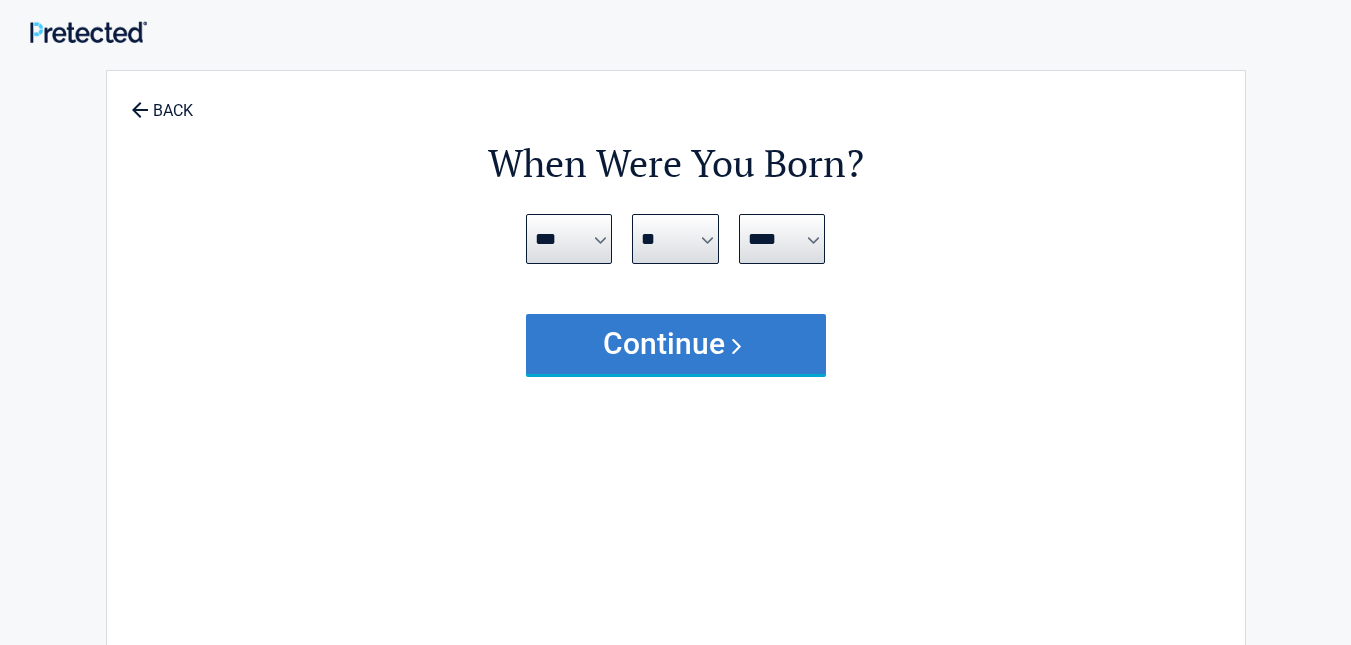 click on "Continue" at bounding box center [676, 344] 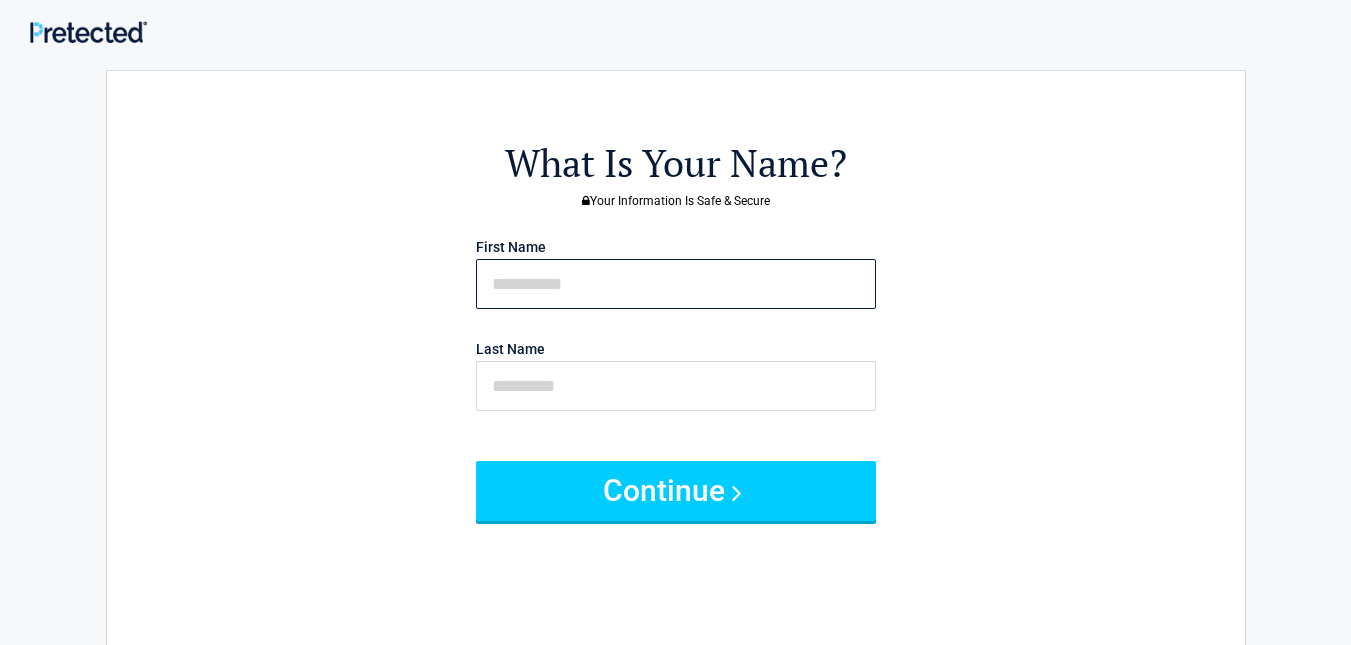 click at bounding box center [676, 284] 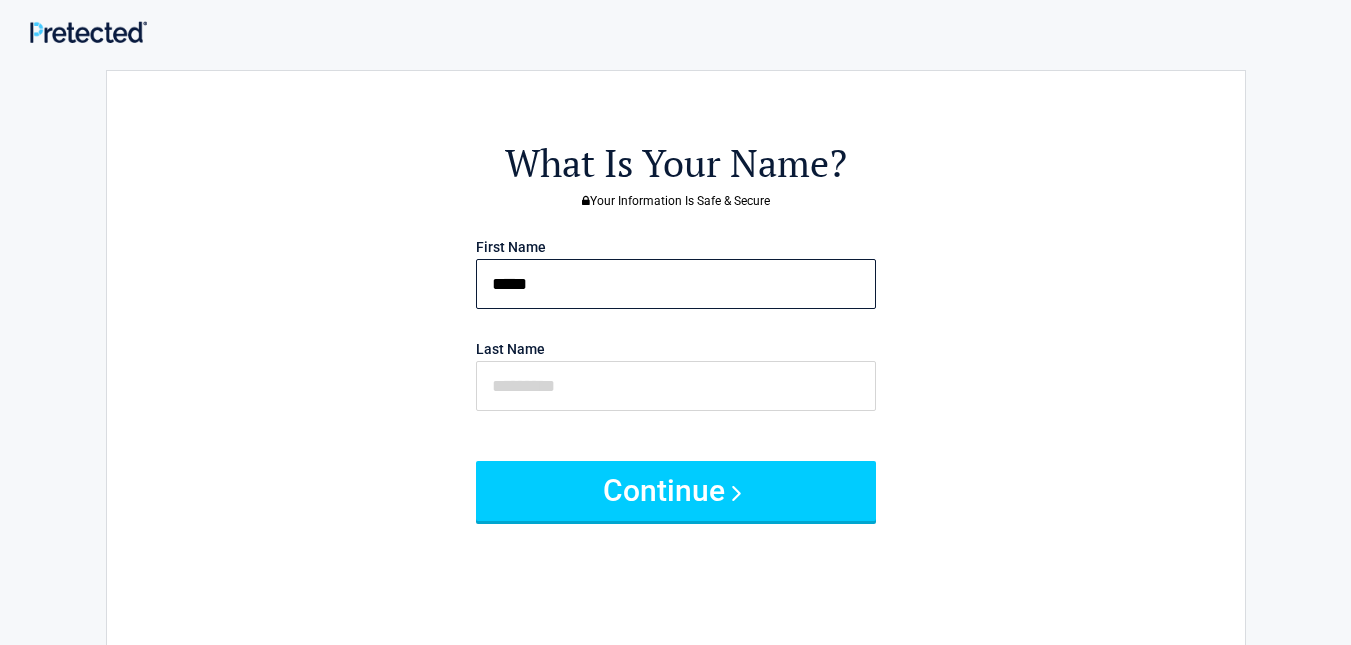 type on "*****" 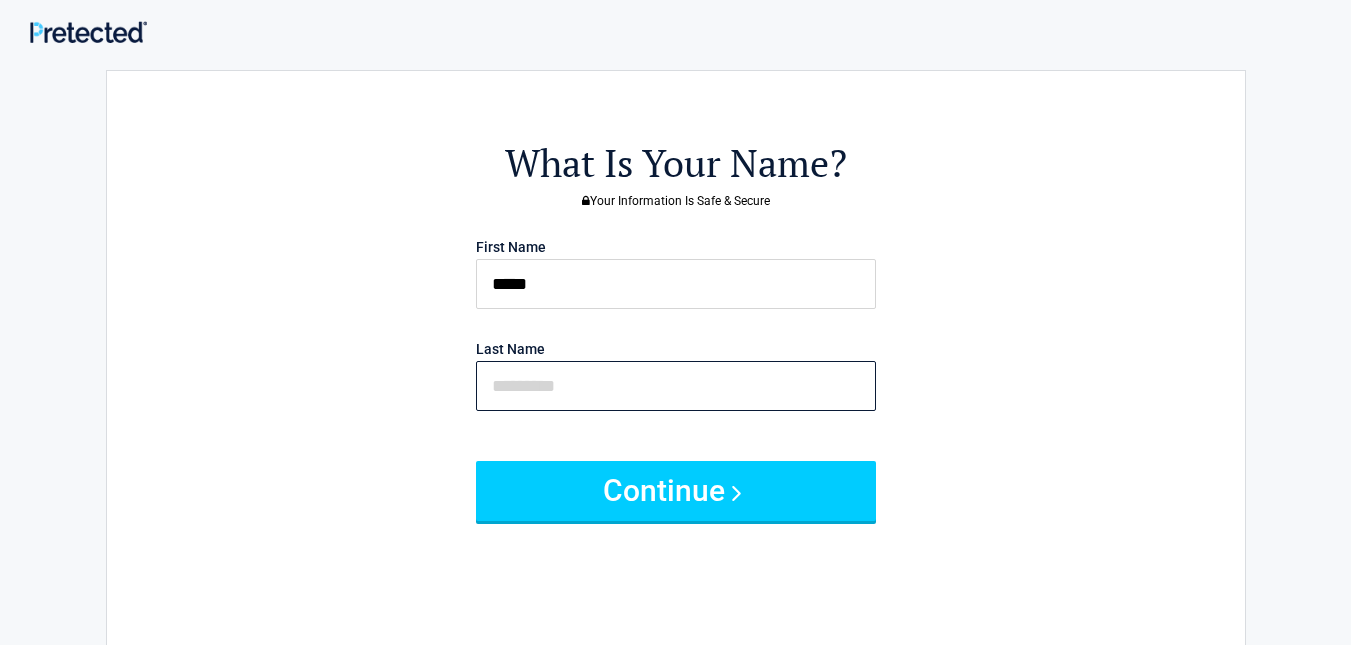 click at bounding box center (676, 386) 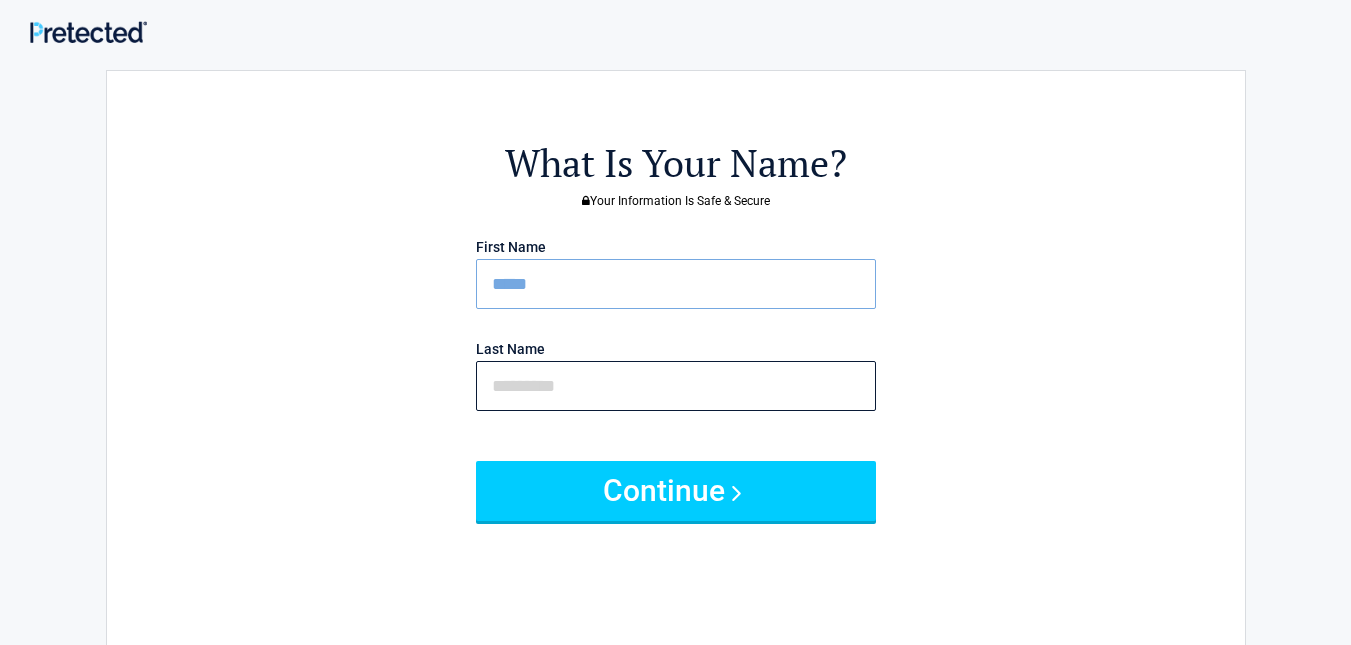 type on "********" 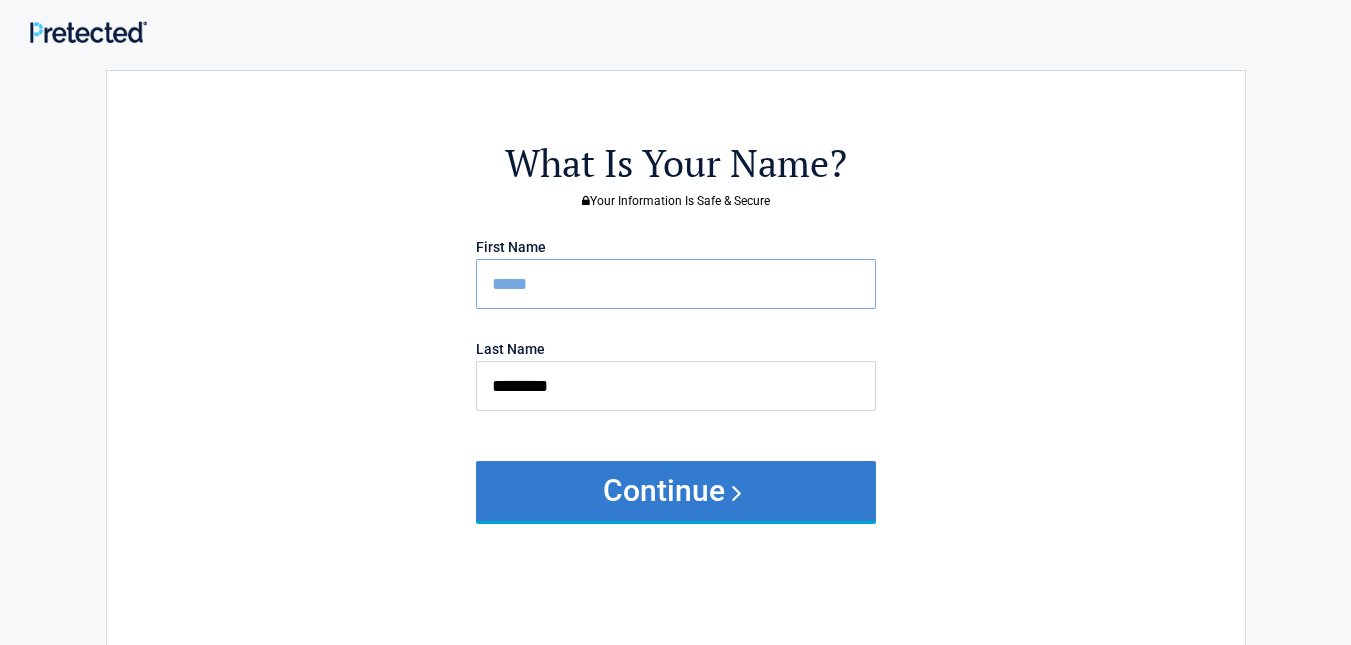 click on "Continue" at bounding box center (676, 491) 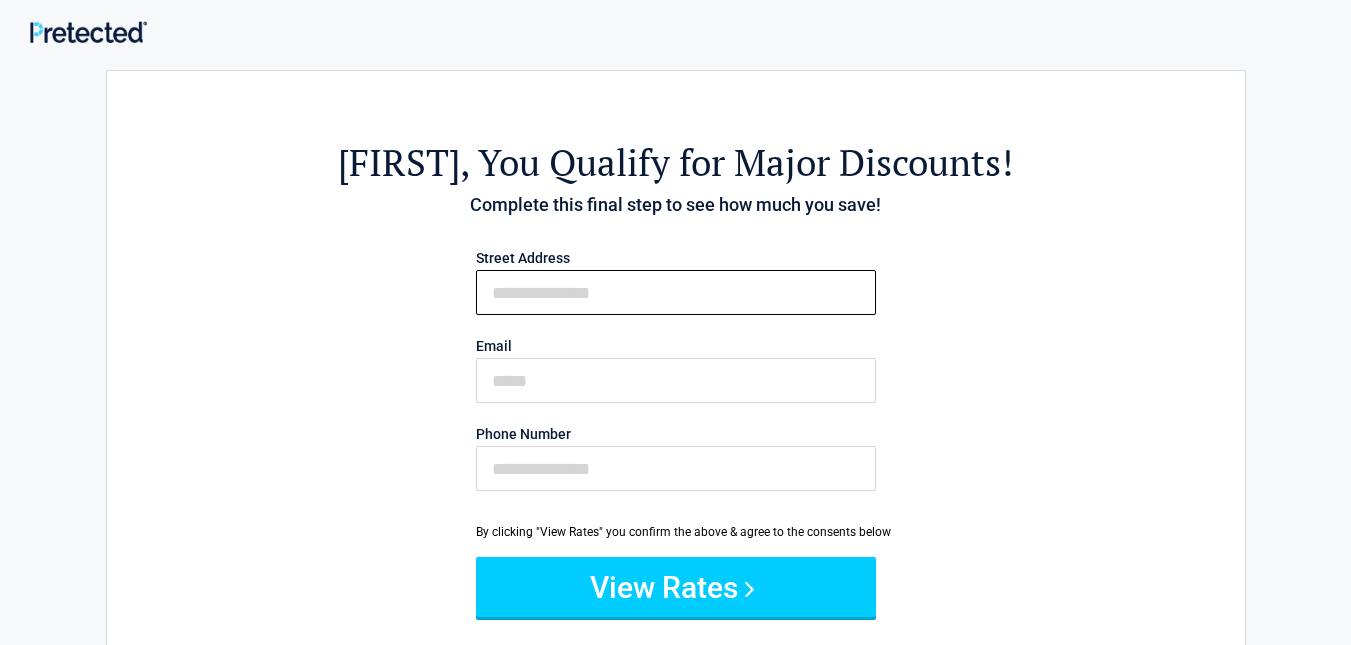 click on "First Name" at bounding box center [676, 292] 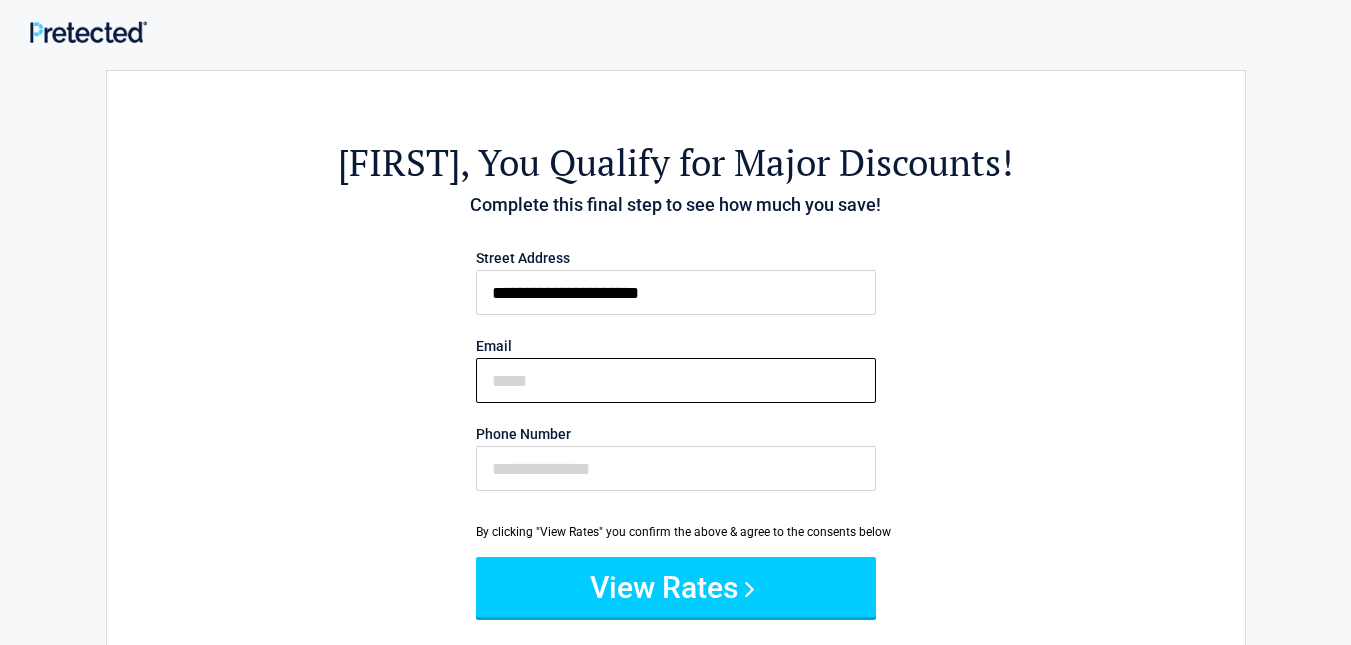 type on "**********" 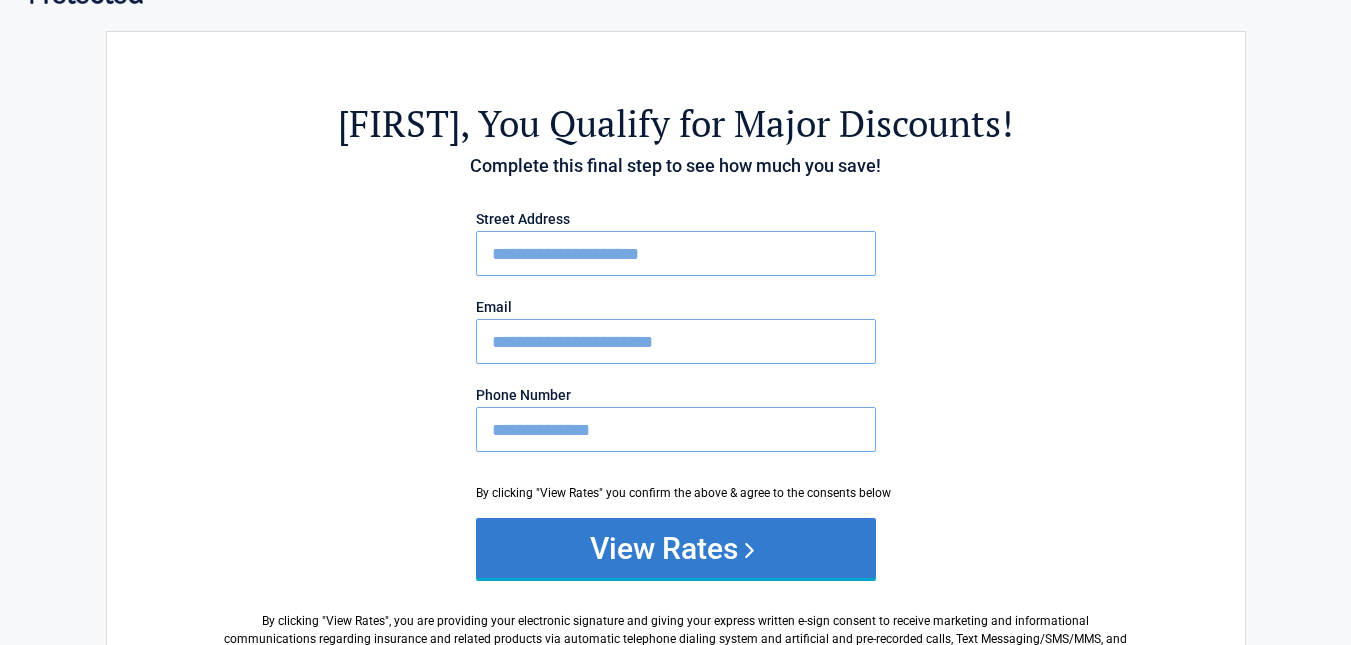 scroll, scrollTop: 100, scrollLeft: 0, axis: vertical 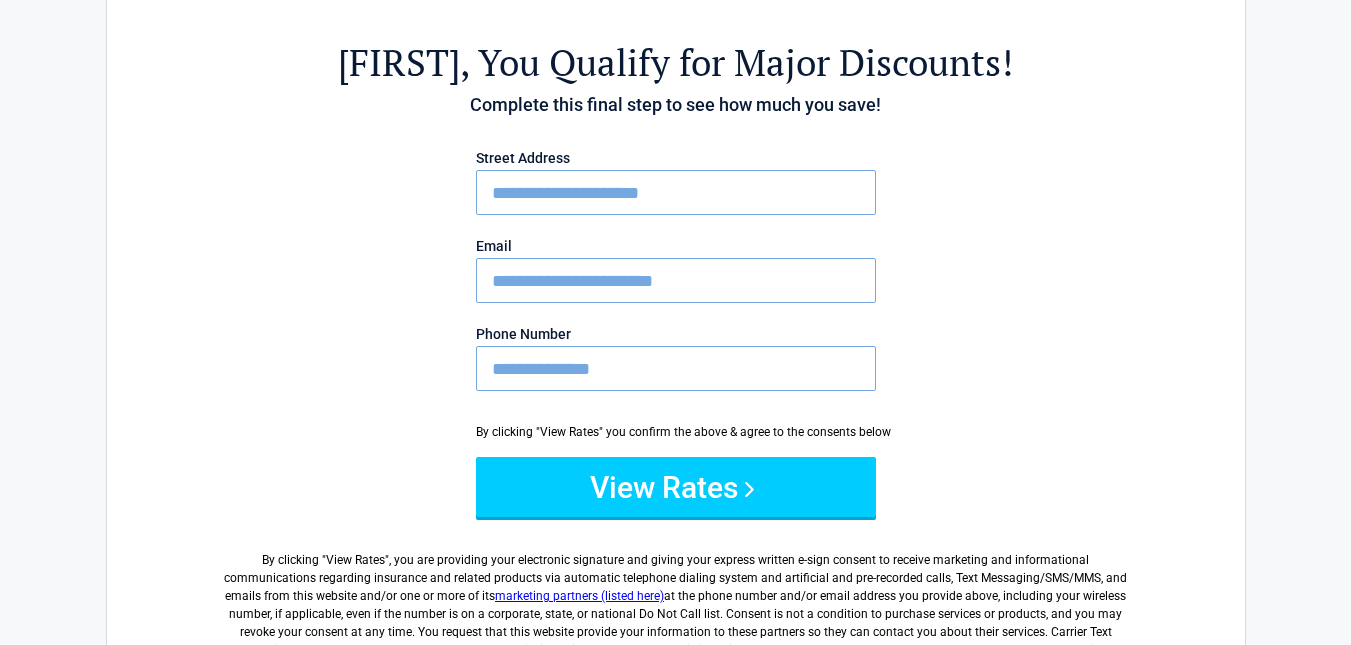 click on "**********" at bounding box center [676, 368] 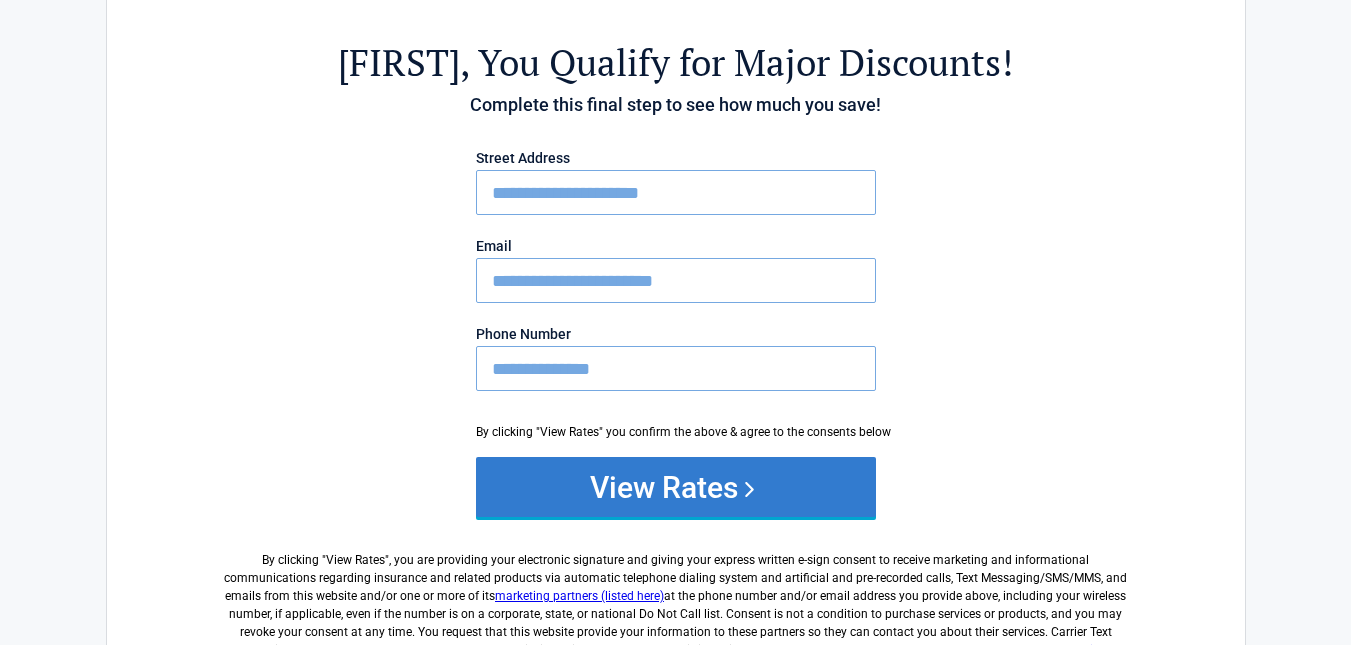 type on "**********" 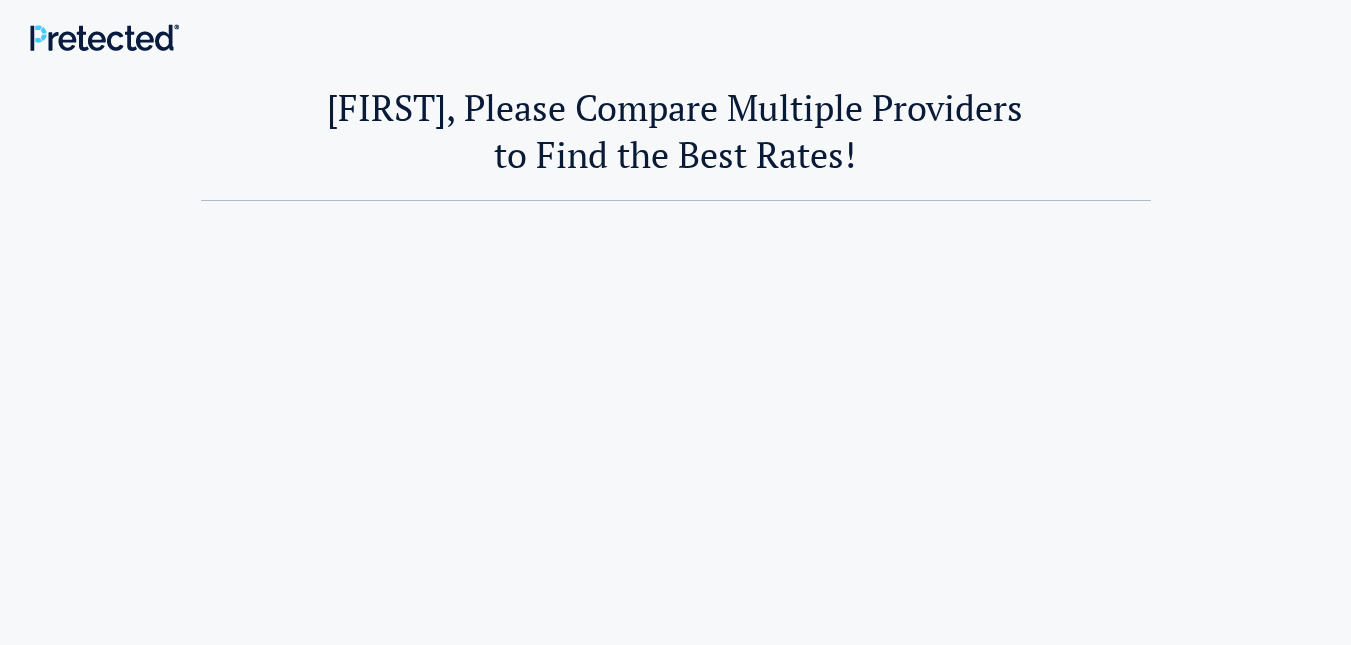 scroll, scrollTop: 0, scrollLeft: 0, axis: both 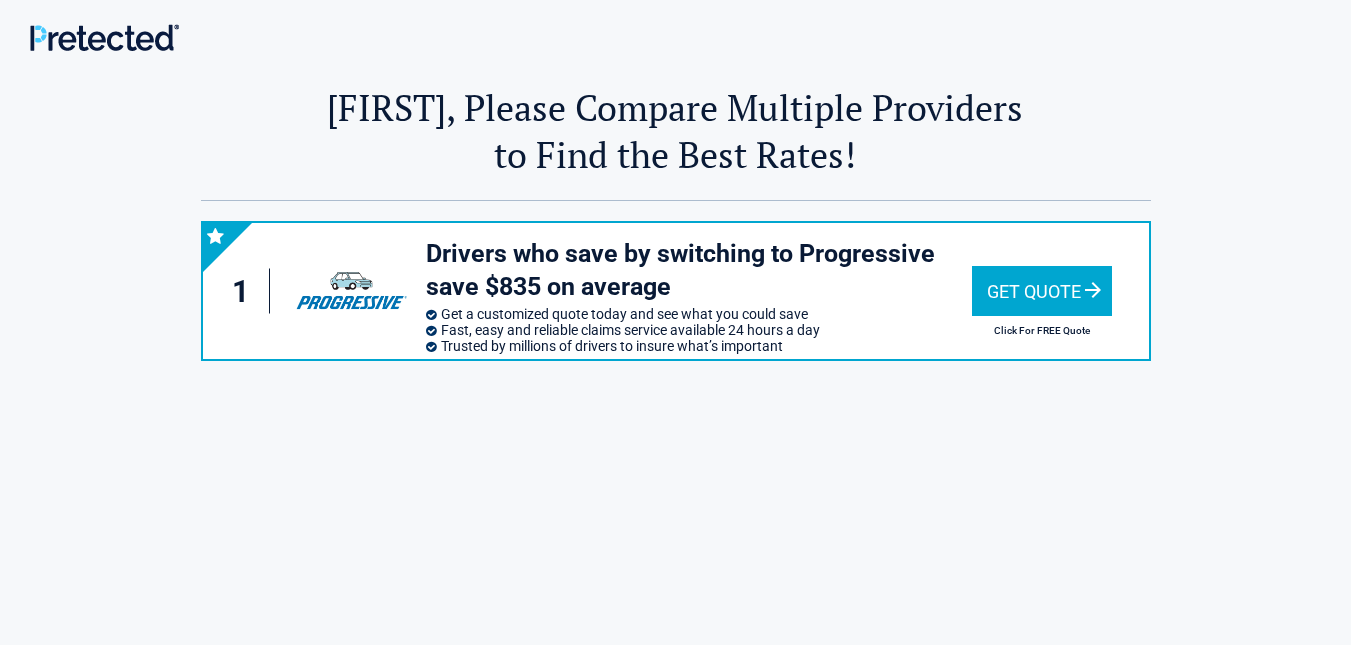 click on "Get Quote" at bounding box center (1042, 291) 